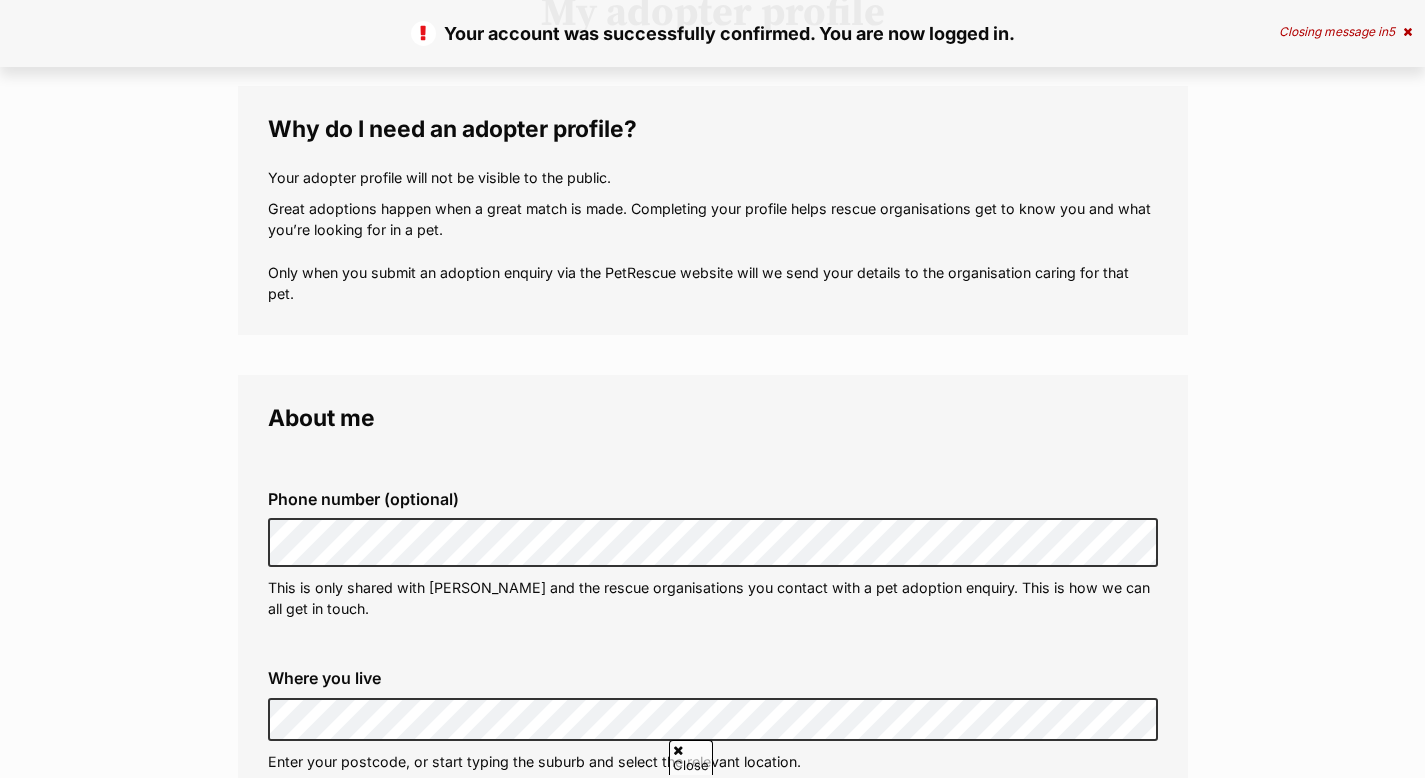 scroll, scrollTop: 222, scrollLeft: 0, axis: vertical 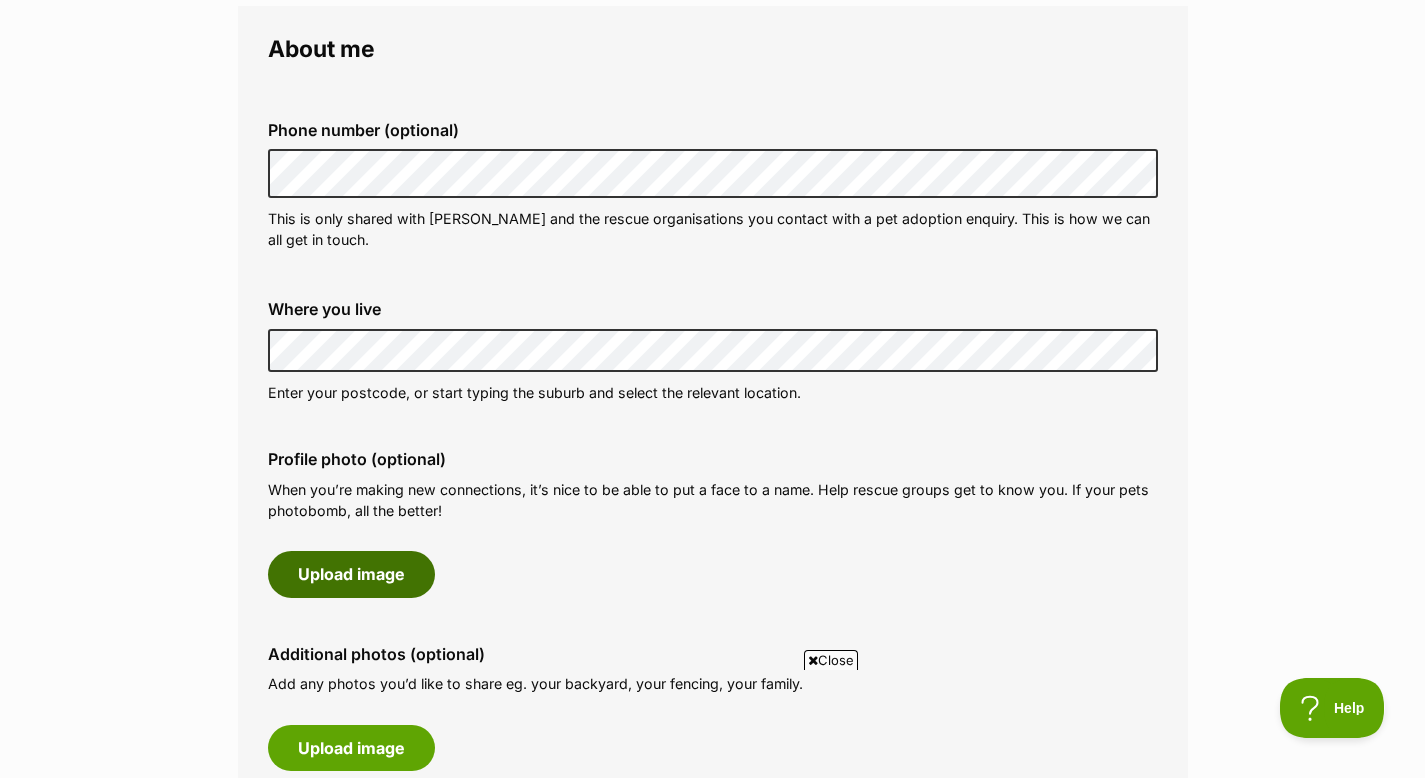 click on "Upload image" at bounding box center [351, 574] 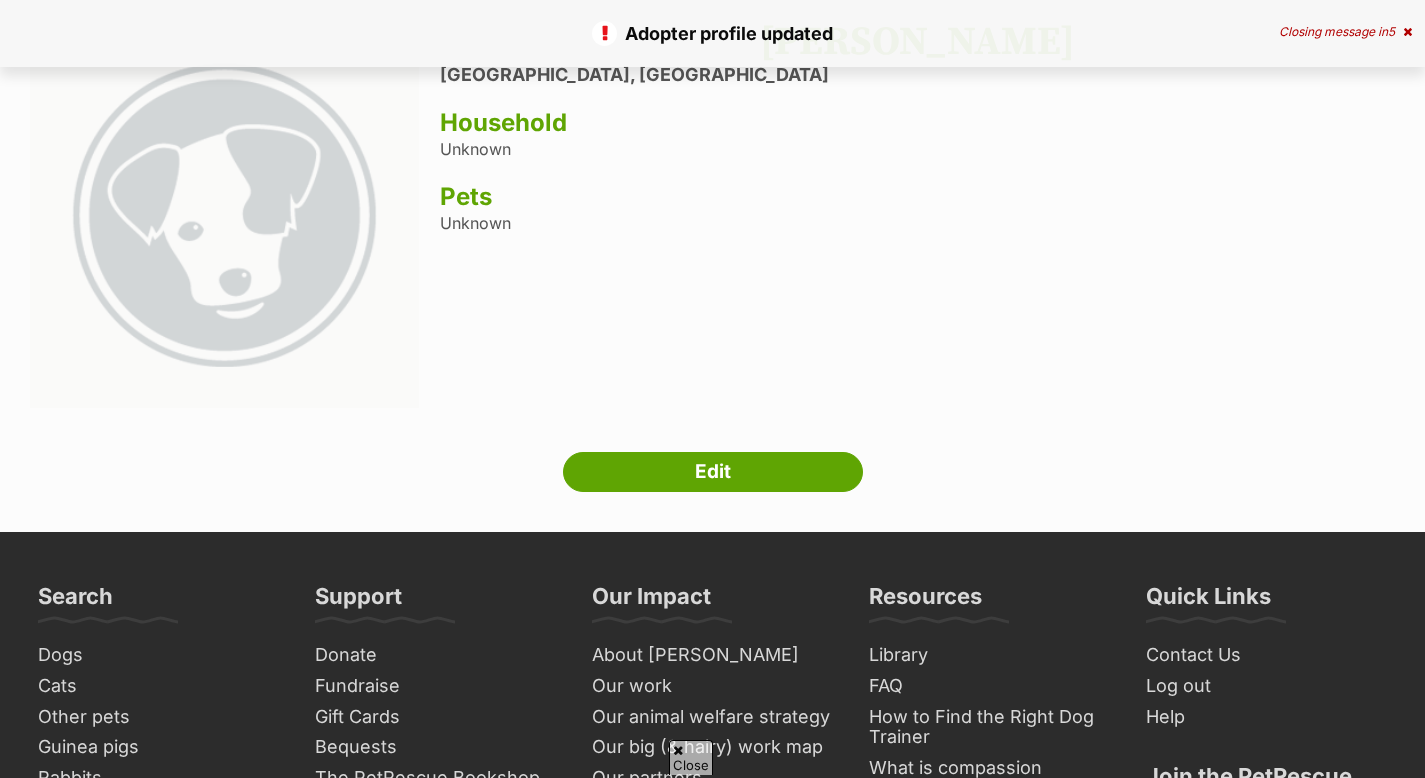 scroll, scrollTop: 9, scrollLeft: 0, axis: vertical 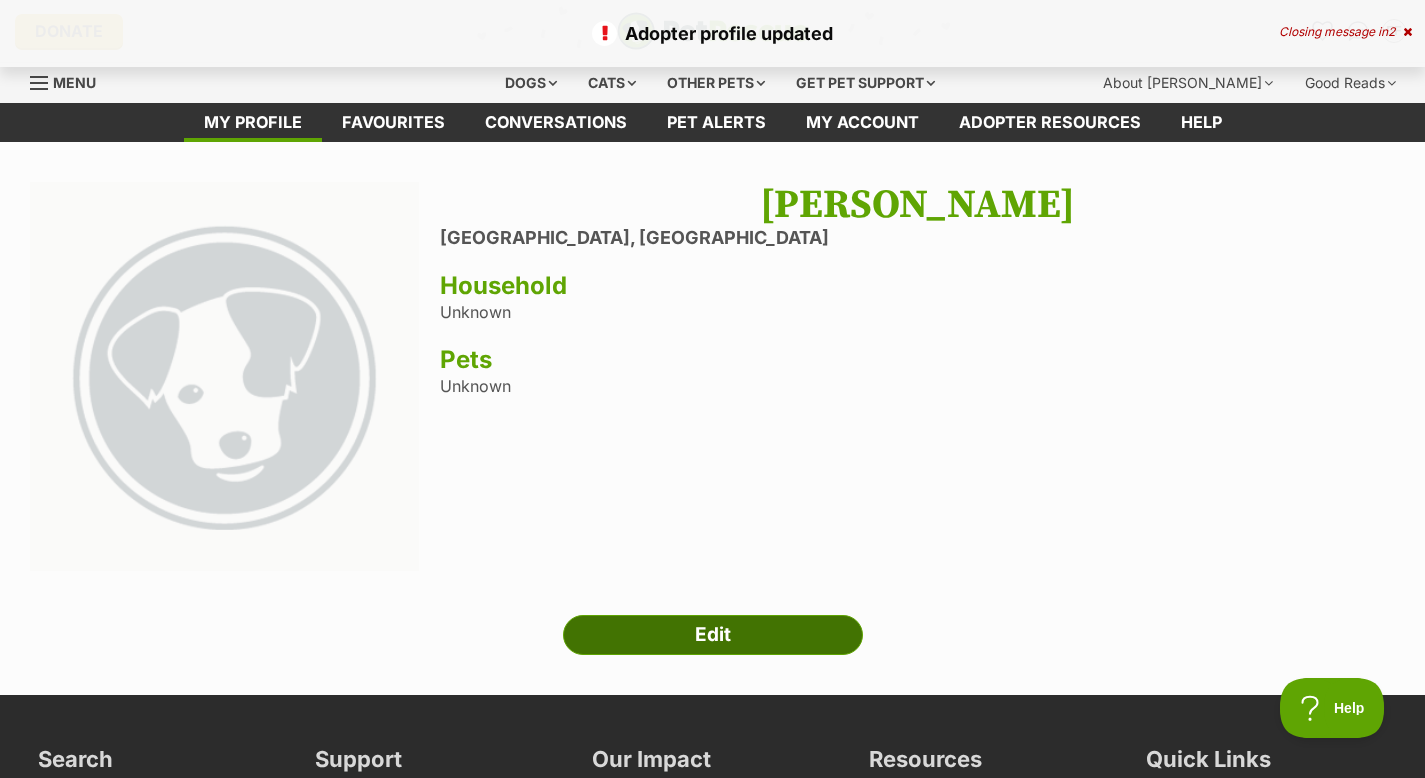 click on "Edit" at bounding box center (713, 635) 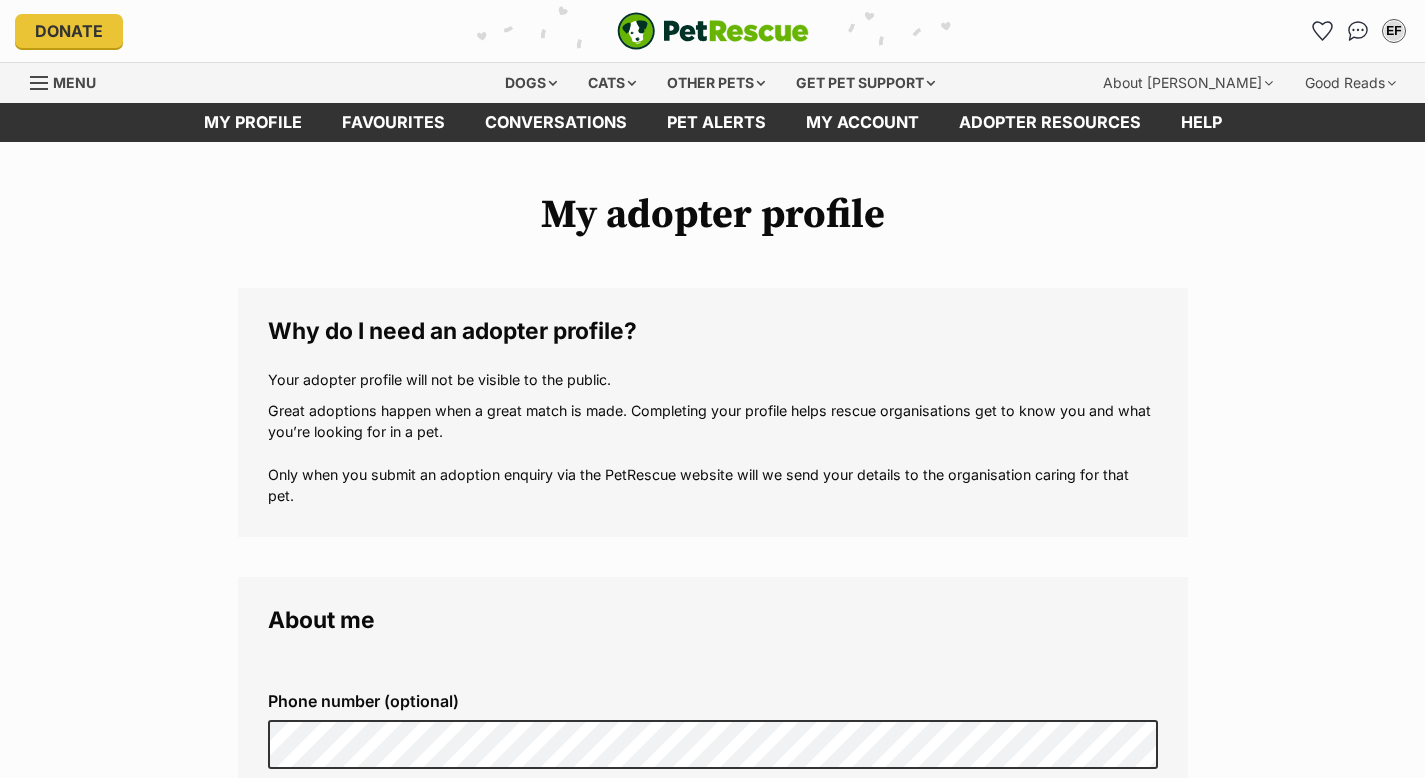 scroll, scrollTop: 0, scrollLeft: 0, axis: both 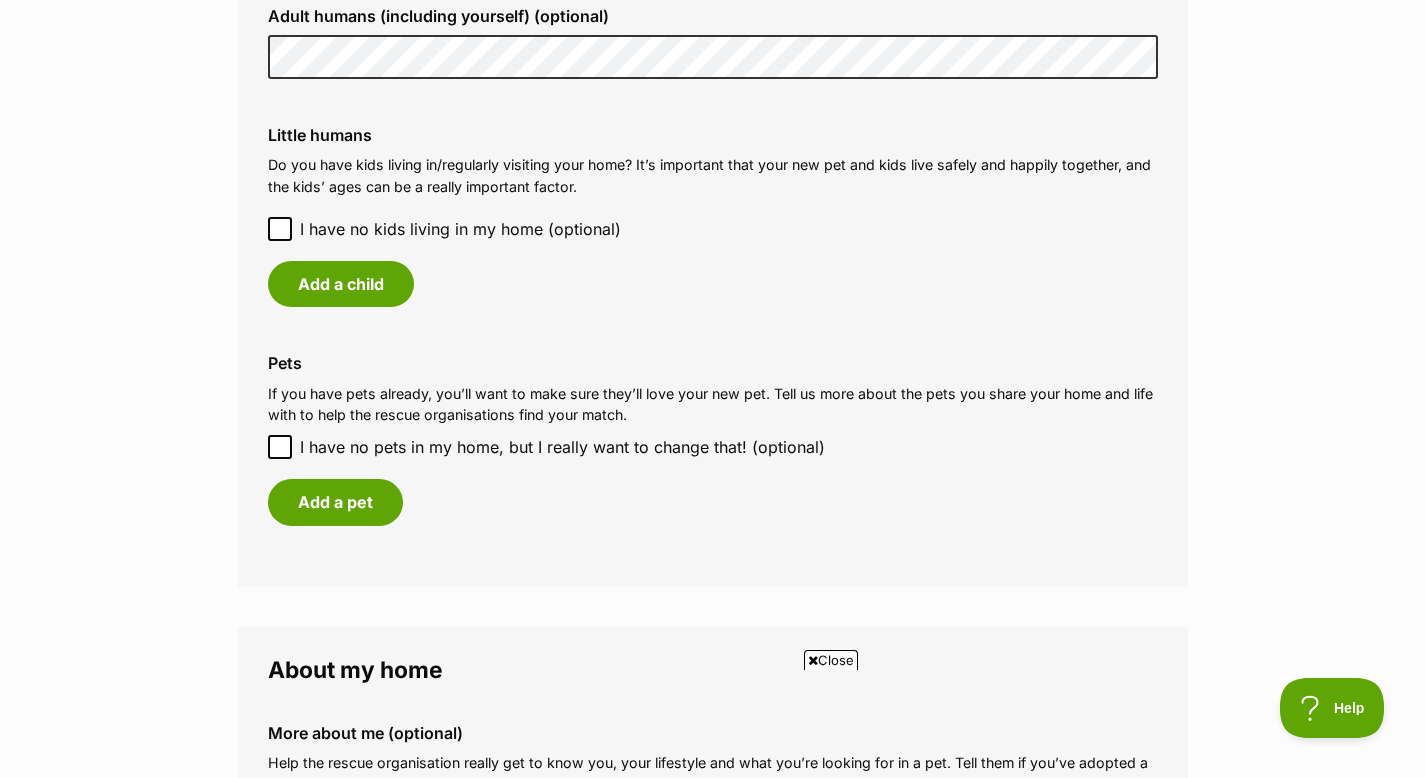 click 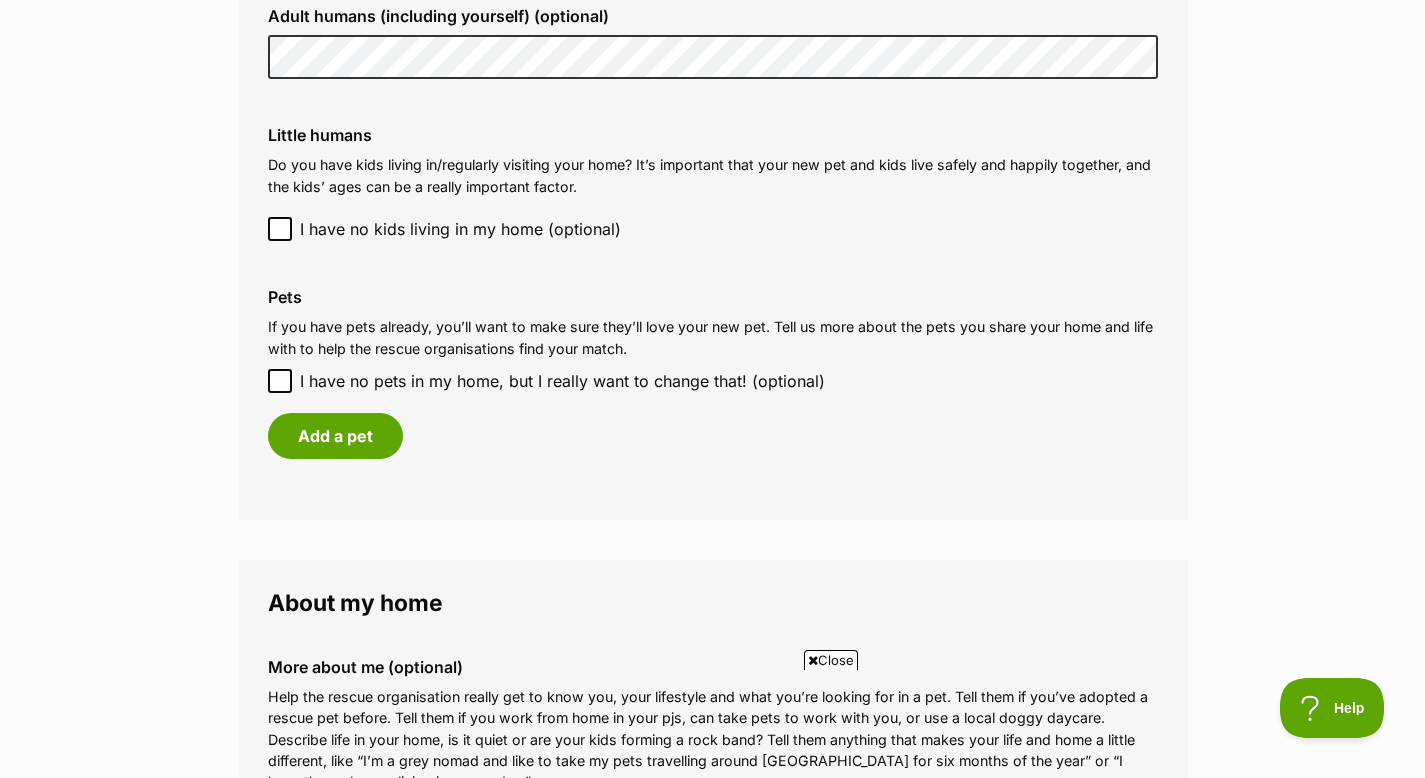 click 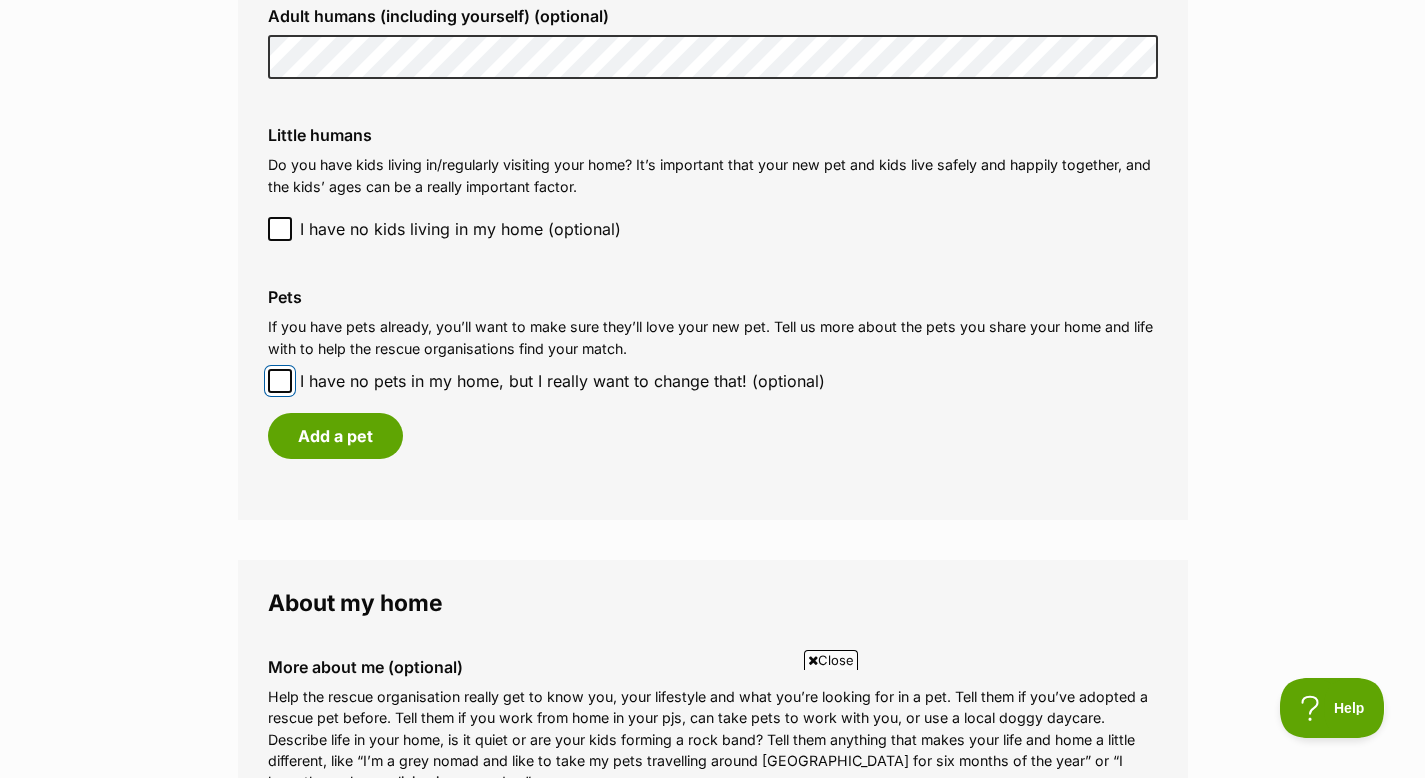 checkbox on "true" 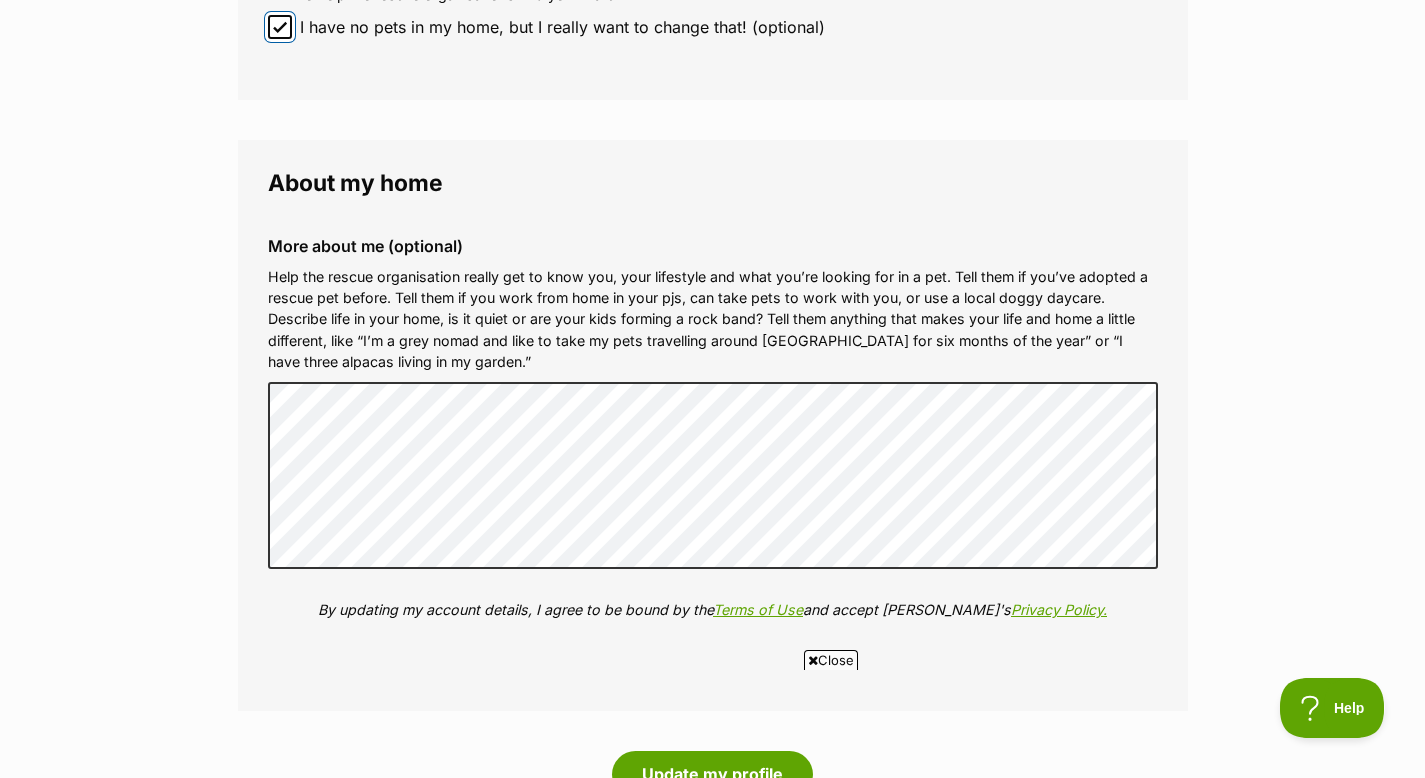 scroll, scrollTop: 1983, scrollLeft: 0, axis: vertical 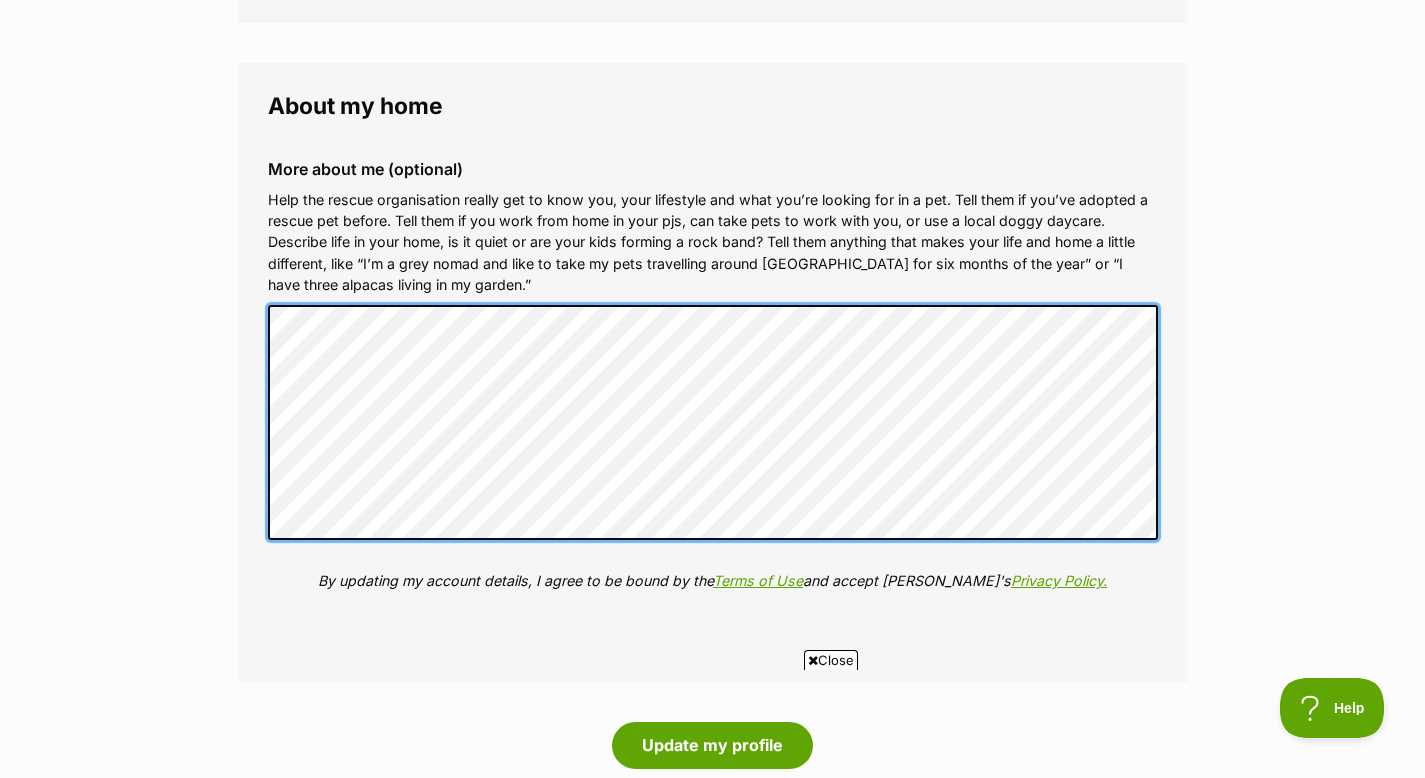 click on "More about me (optional)
Help the rescue organisation really get to know you, your lifestyle and what you’re looking for in a pet. Tell them if you’ve adopted a rescue pet before. Tell them if you work from home in your pjs, can take pets to work with you, or use a local doggy daycare. Describe life in your home, is it quiet or are your kids forming a rock band? Tell them anything that makes your life and home a little different, like “I’m a grey nomad and like to take my pets travelling around Australia for six months of the year” or “I have three alpacas living in my garden.”
By updating my account details, I agree to be bound by the  Terms of Use  and accept PetRescue's  Privacy Policy." at bounding box center [713, 390] 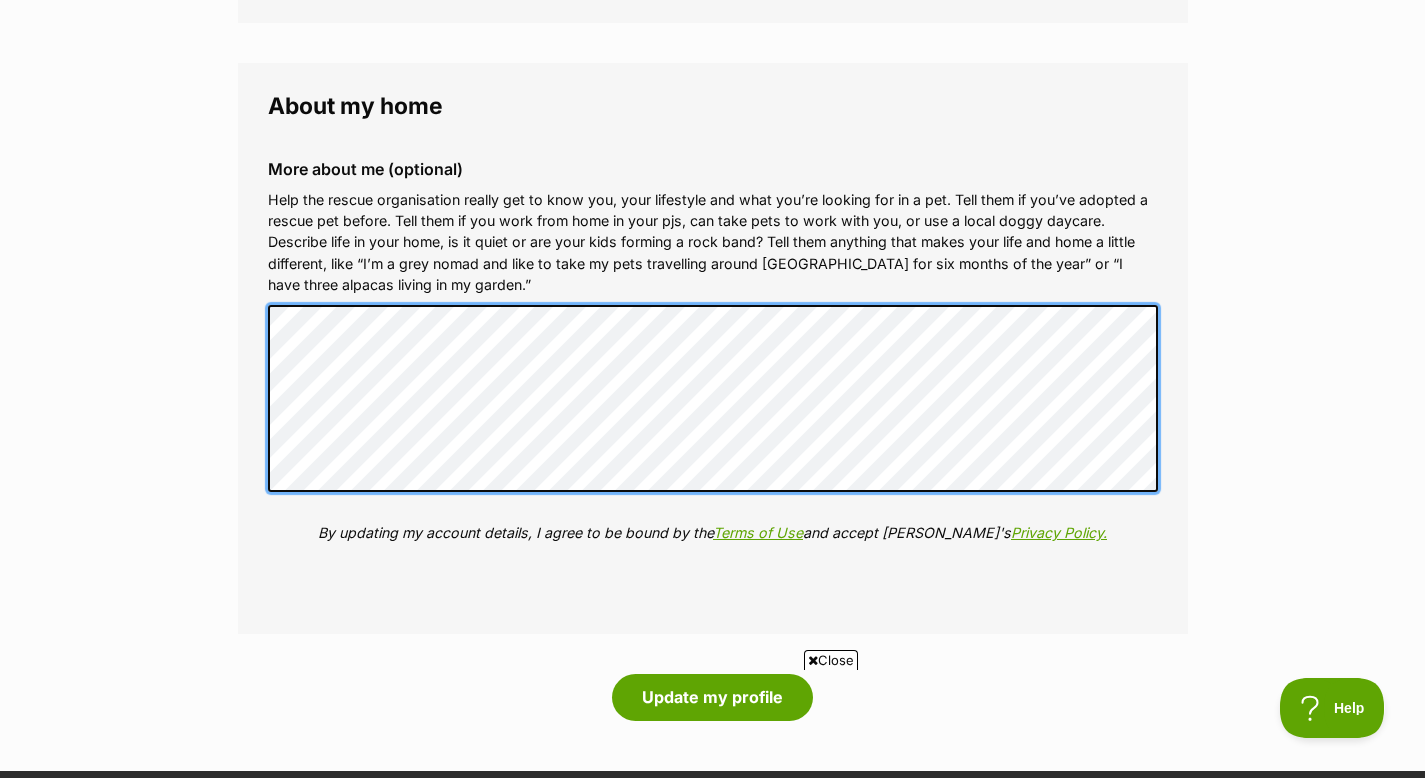scroll, scrollTop: 0, scrollLeft: 0, axis: both 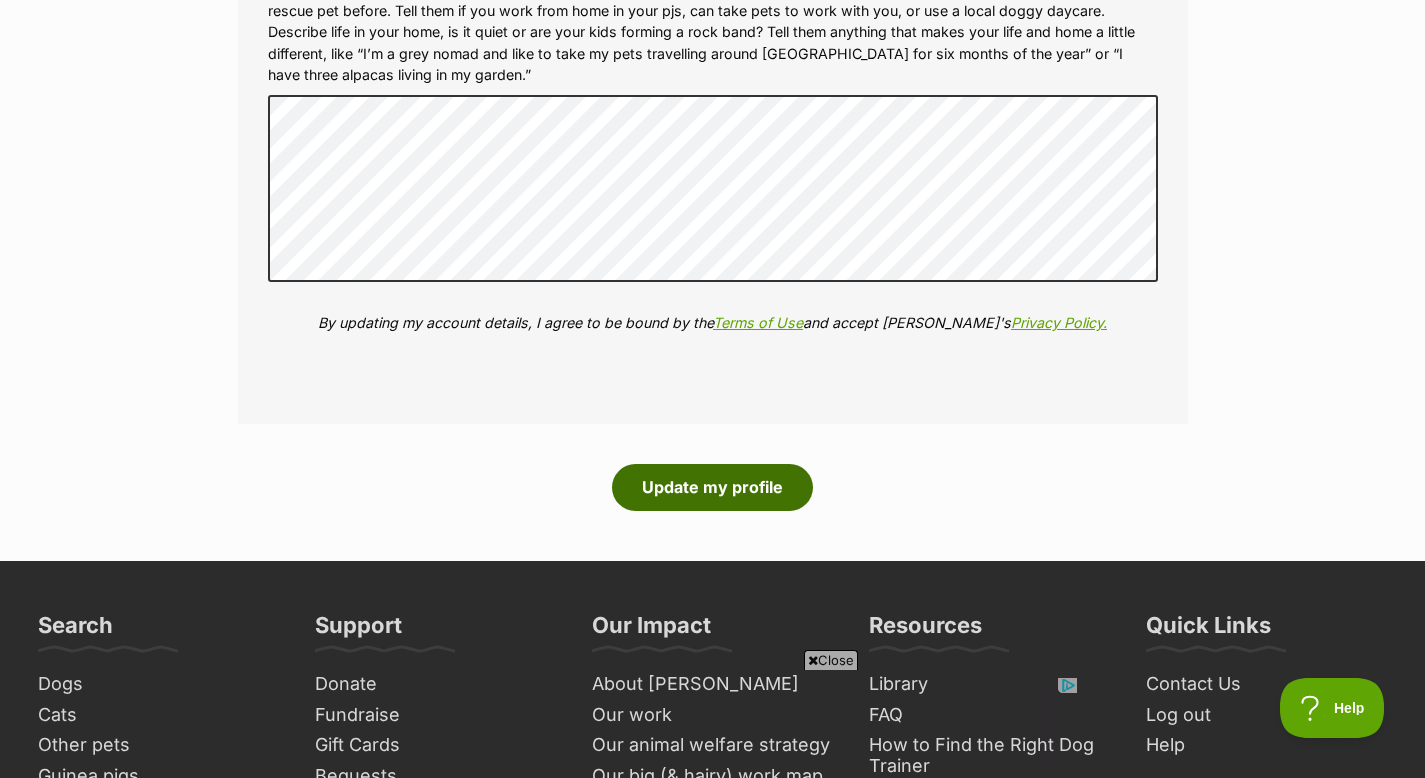 click on "Update my profile" at bounding box center (712, 487) 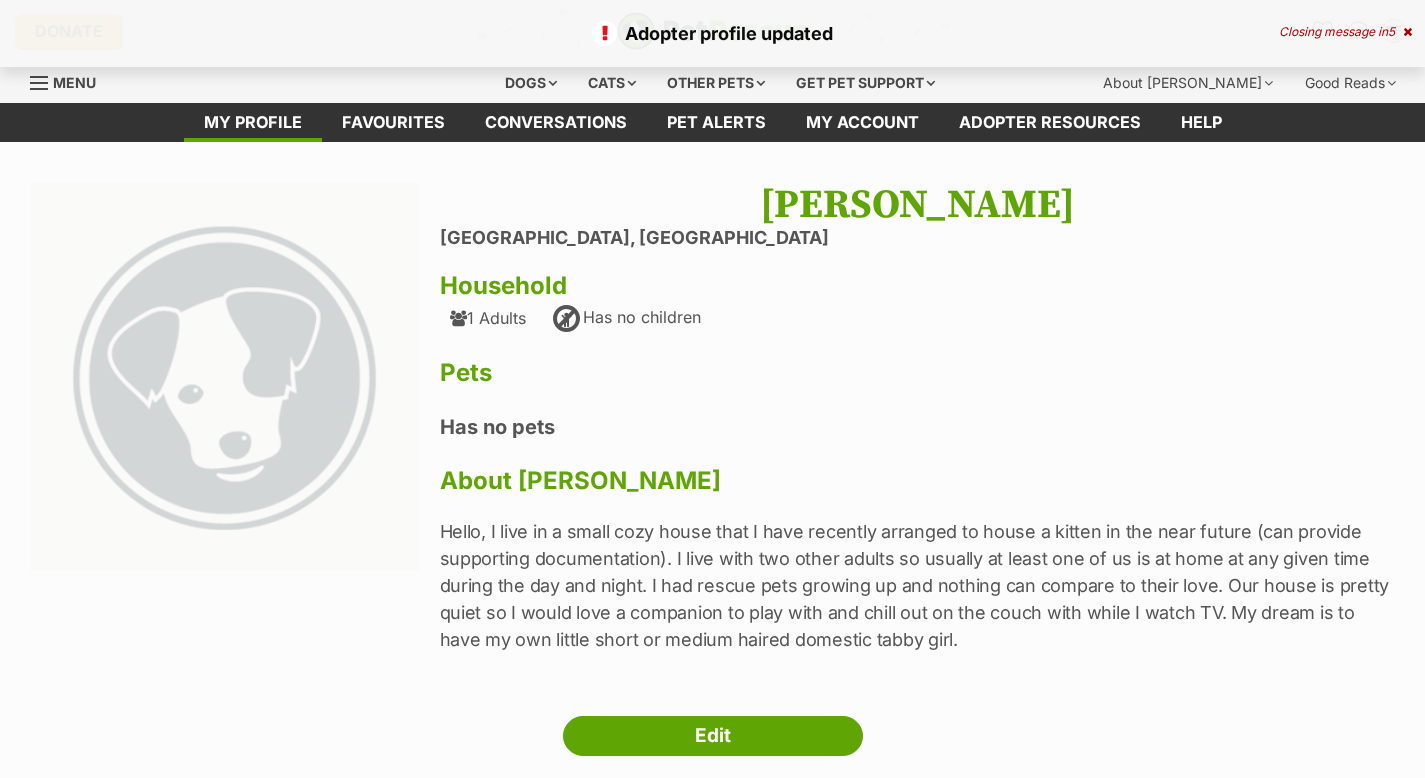 scroll, scrollTop: 0, scrollLeft: 0, axis: both 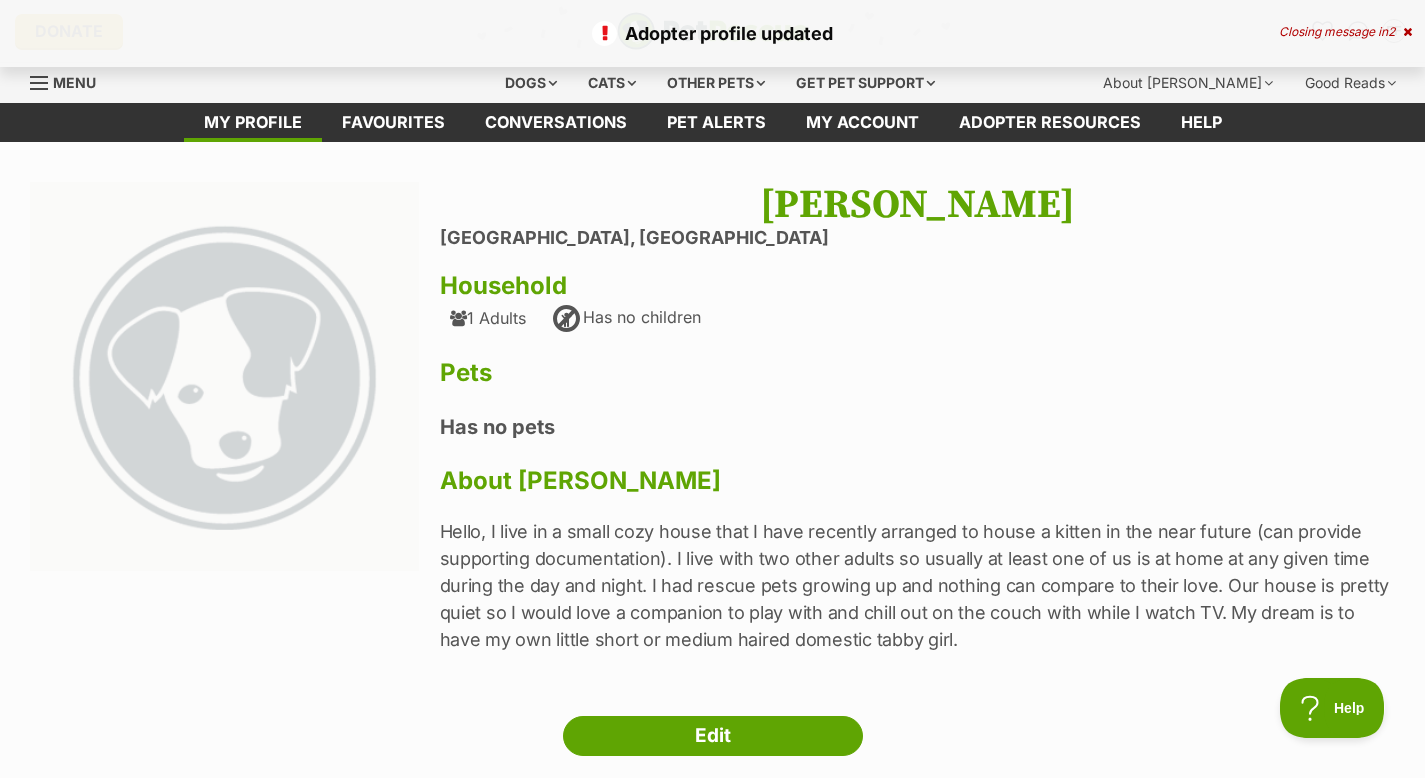 click on "1 Adults" at bounding box center [488, 318] 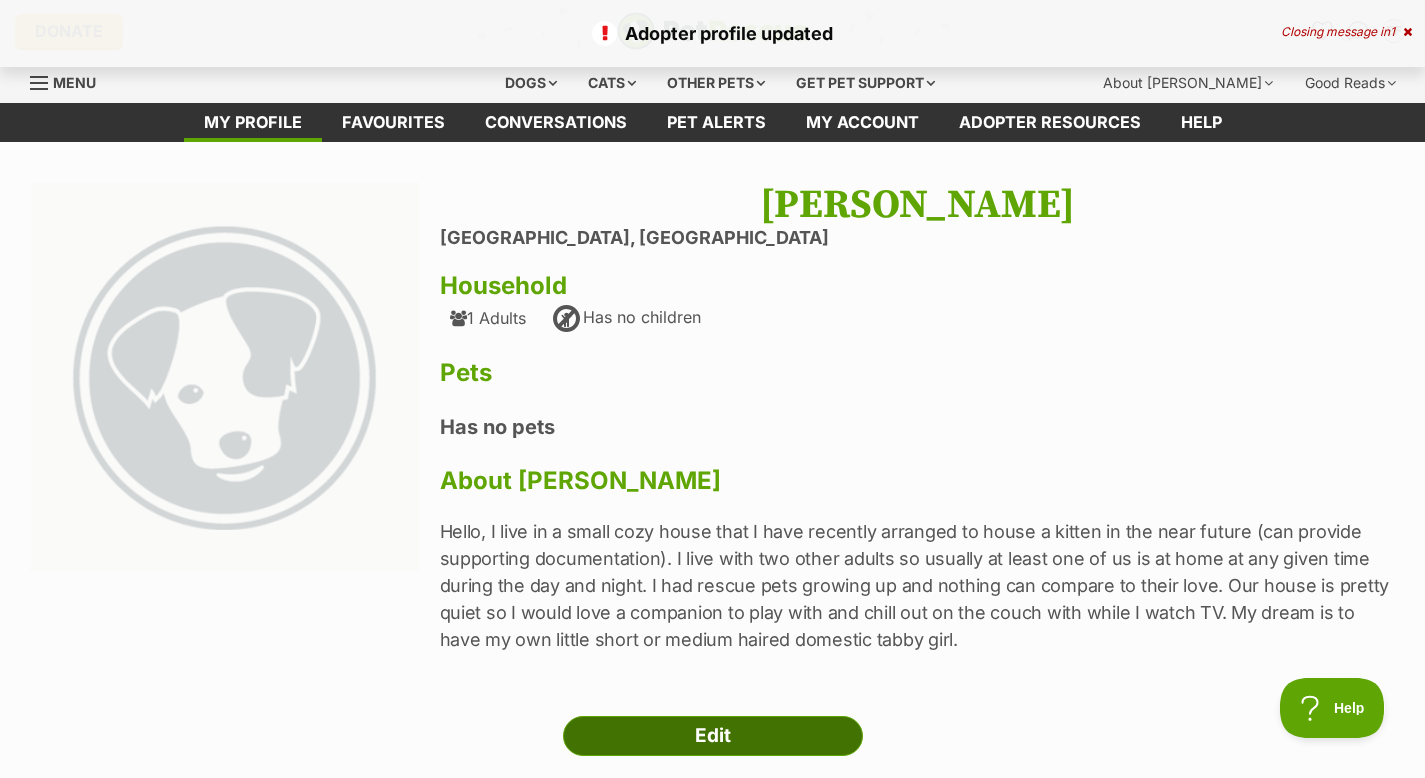 click on "Edit" at bounding box center [713, 736] 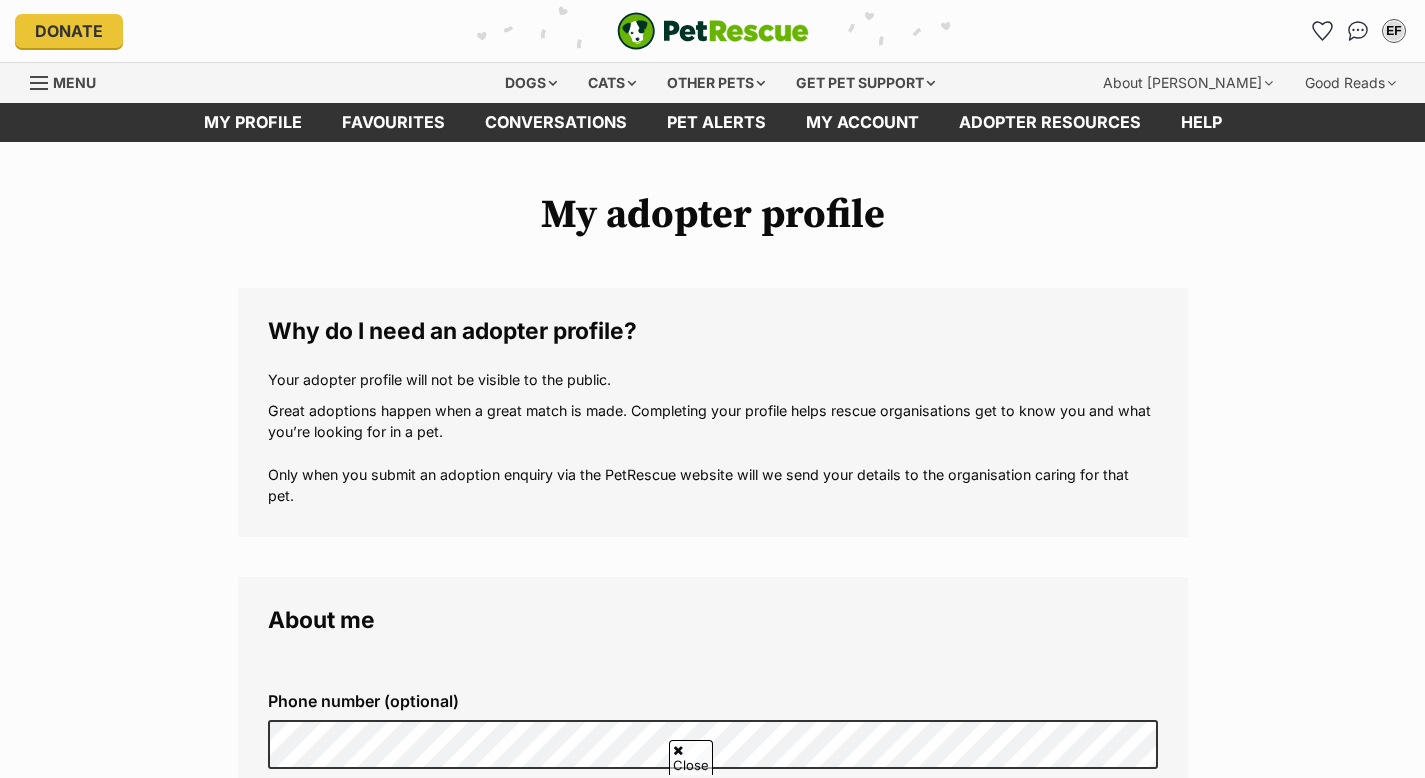 scroll, scrollTop: 595, scrollLeft: 0, axis: vertical 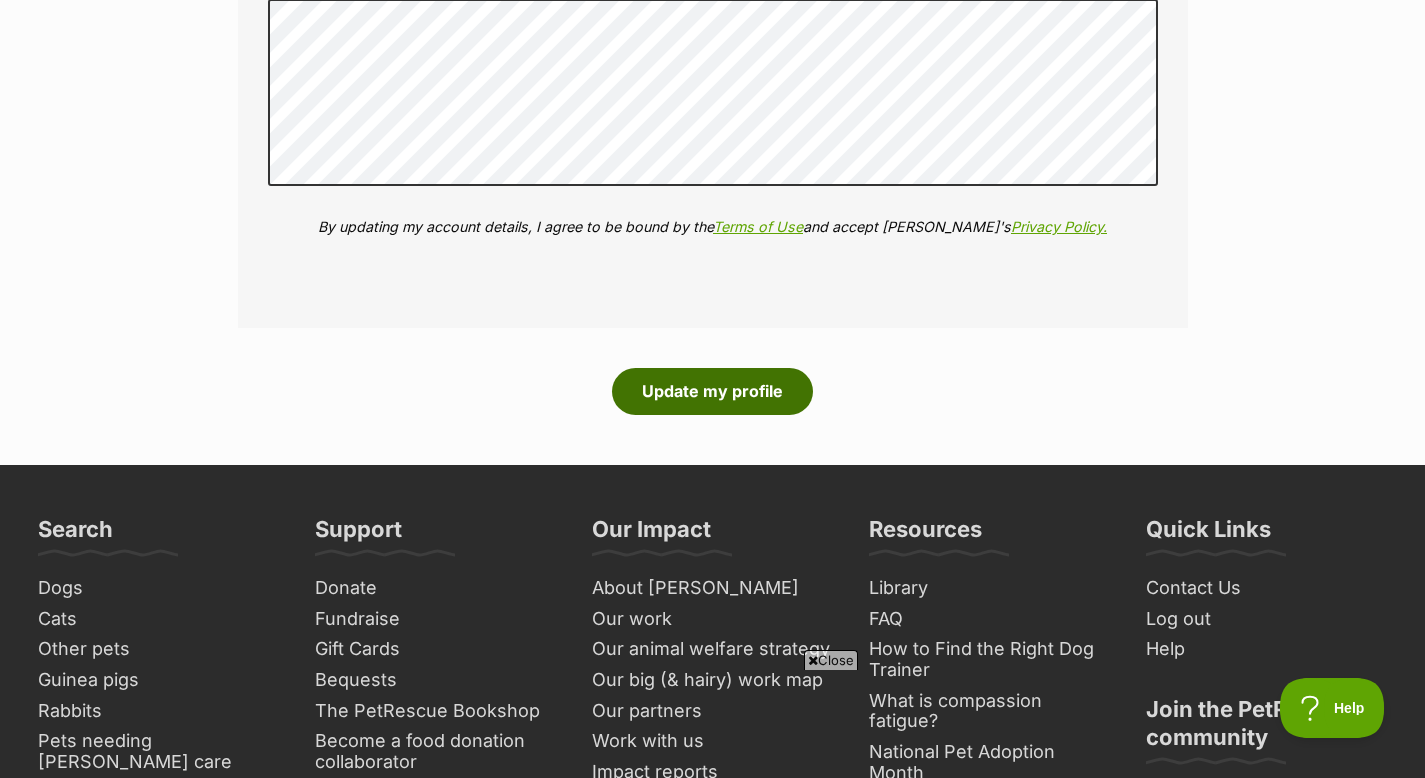 click on "Update my profile" at bounding box center [712, 391] 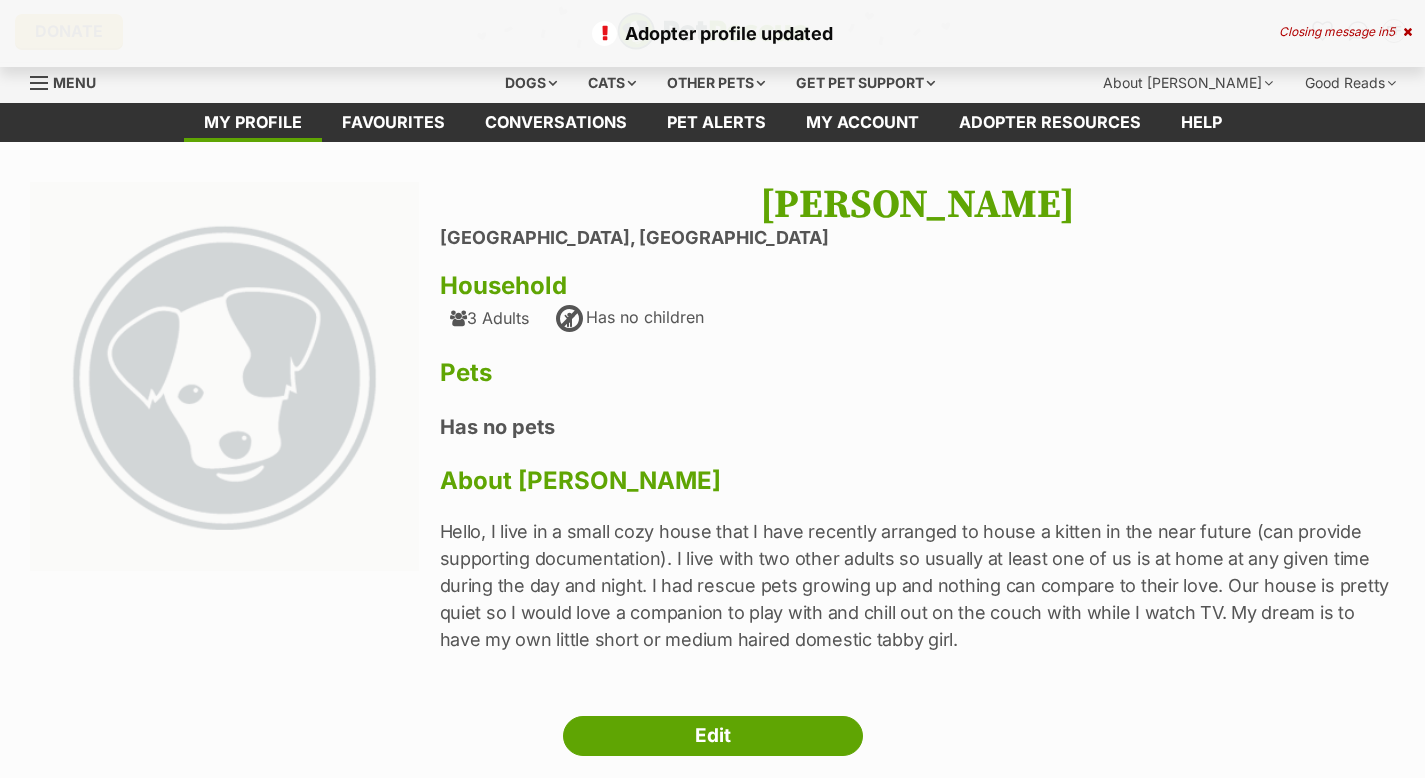 scroll, scrollTop: 0, scrollLeft: 0, axis: both 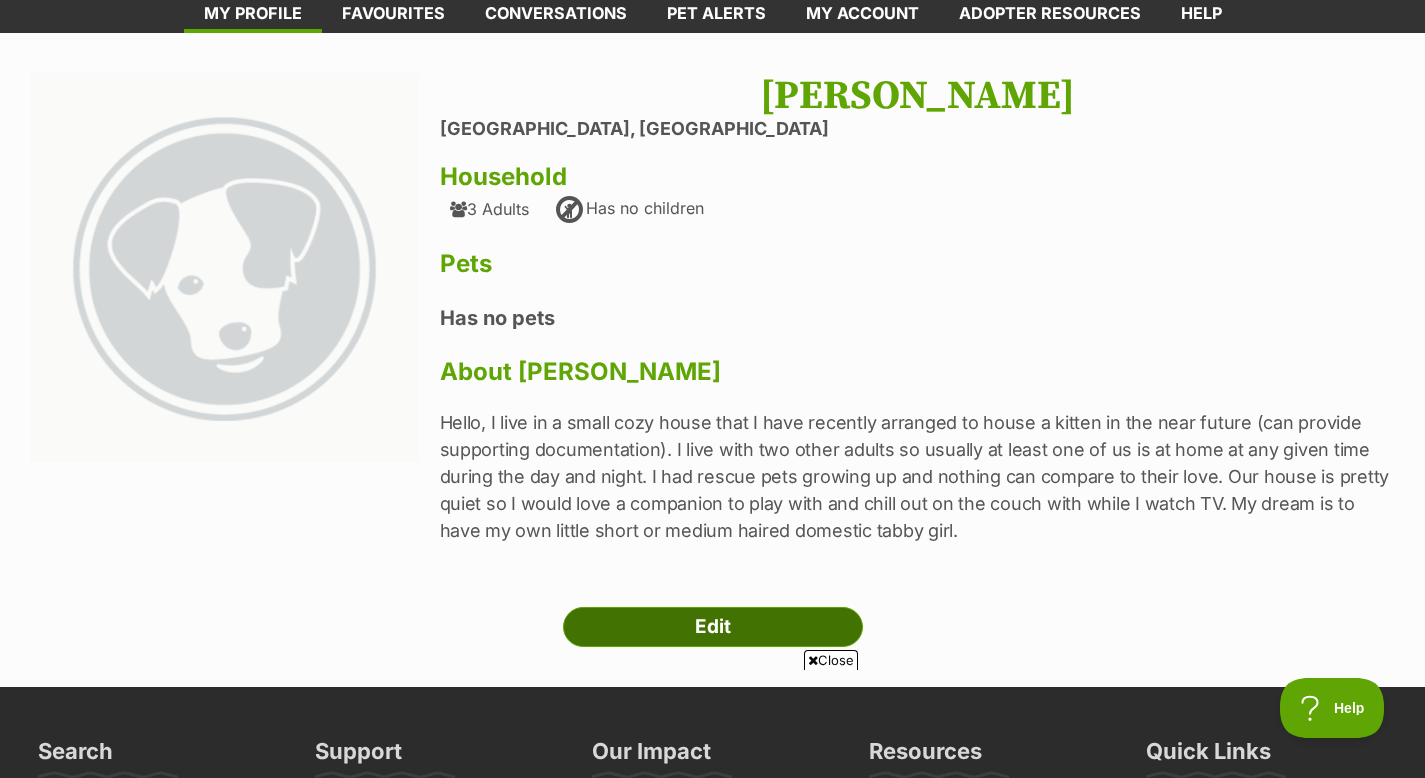 click on "Edit" at bounding box center (713, 627) 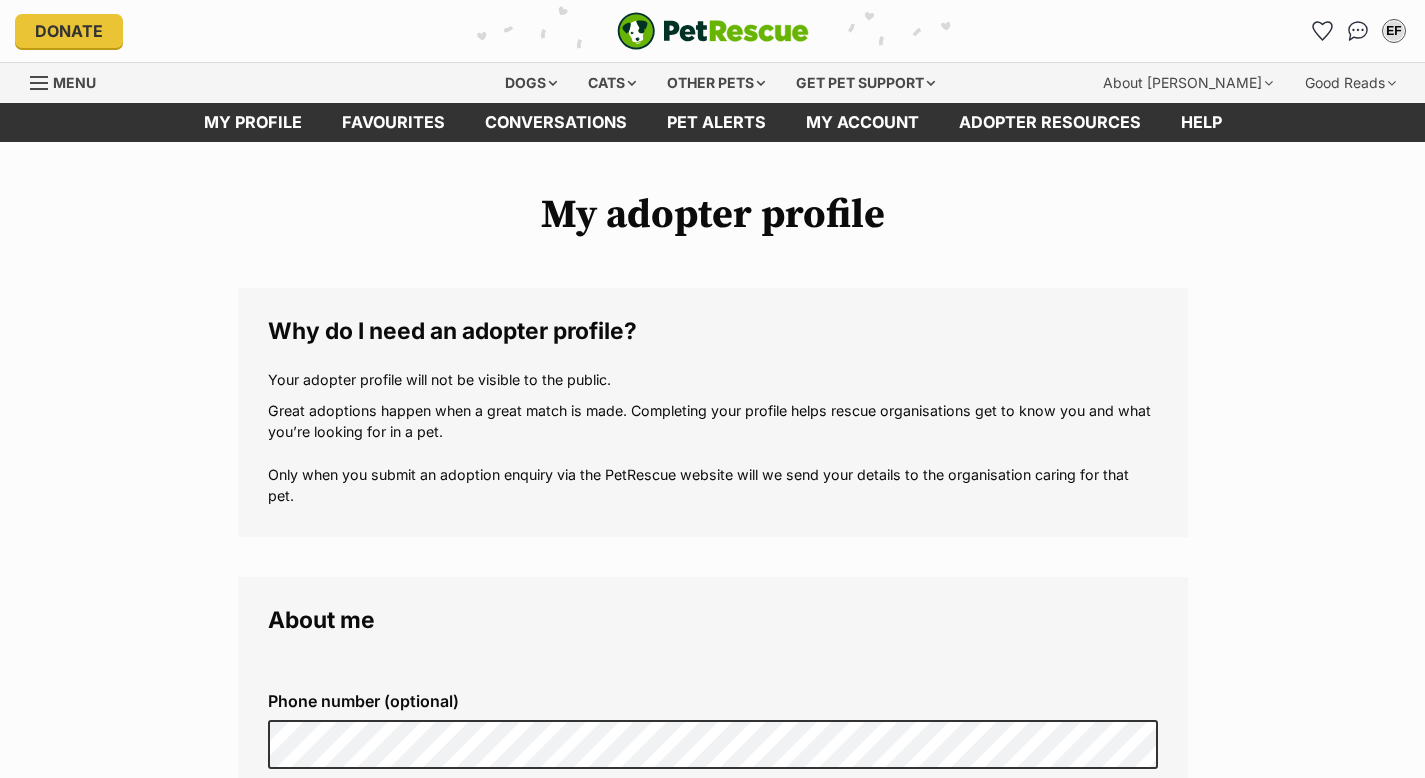 scroll, scrollTop: 0, scrollLeft: 0, axis: both 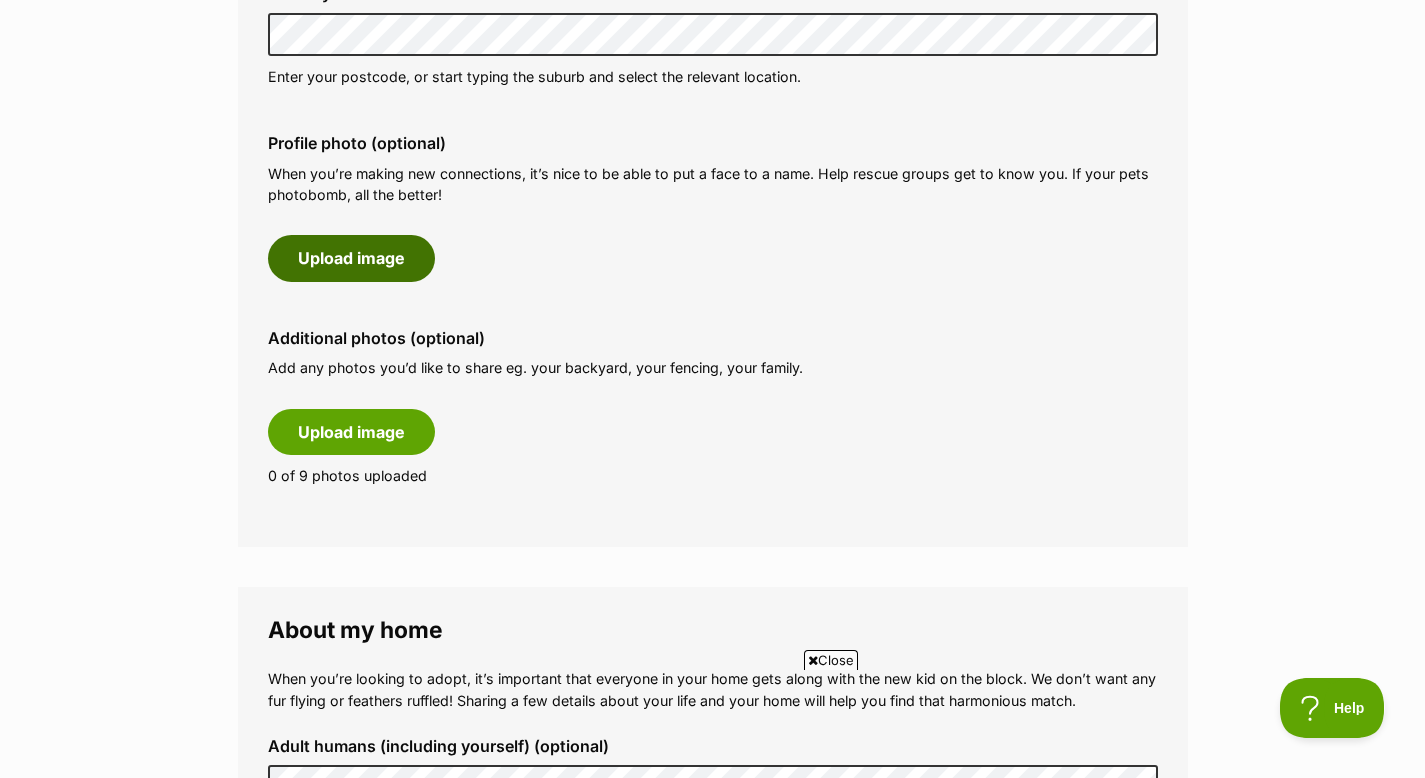 click on "Upload image" at bounding box center (351, 258) 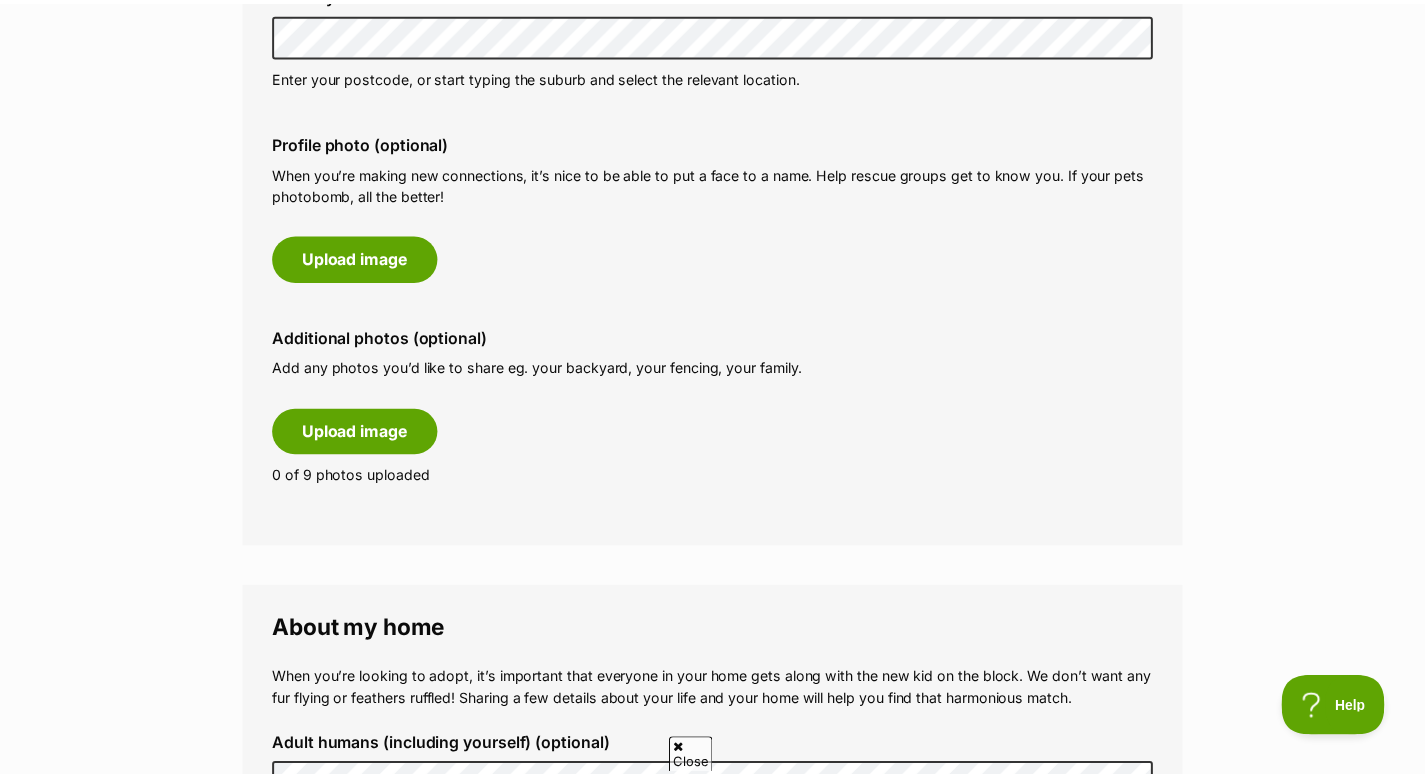 scroll, scrollTop: 0, scrollLeft: 0, axis: both 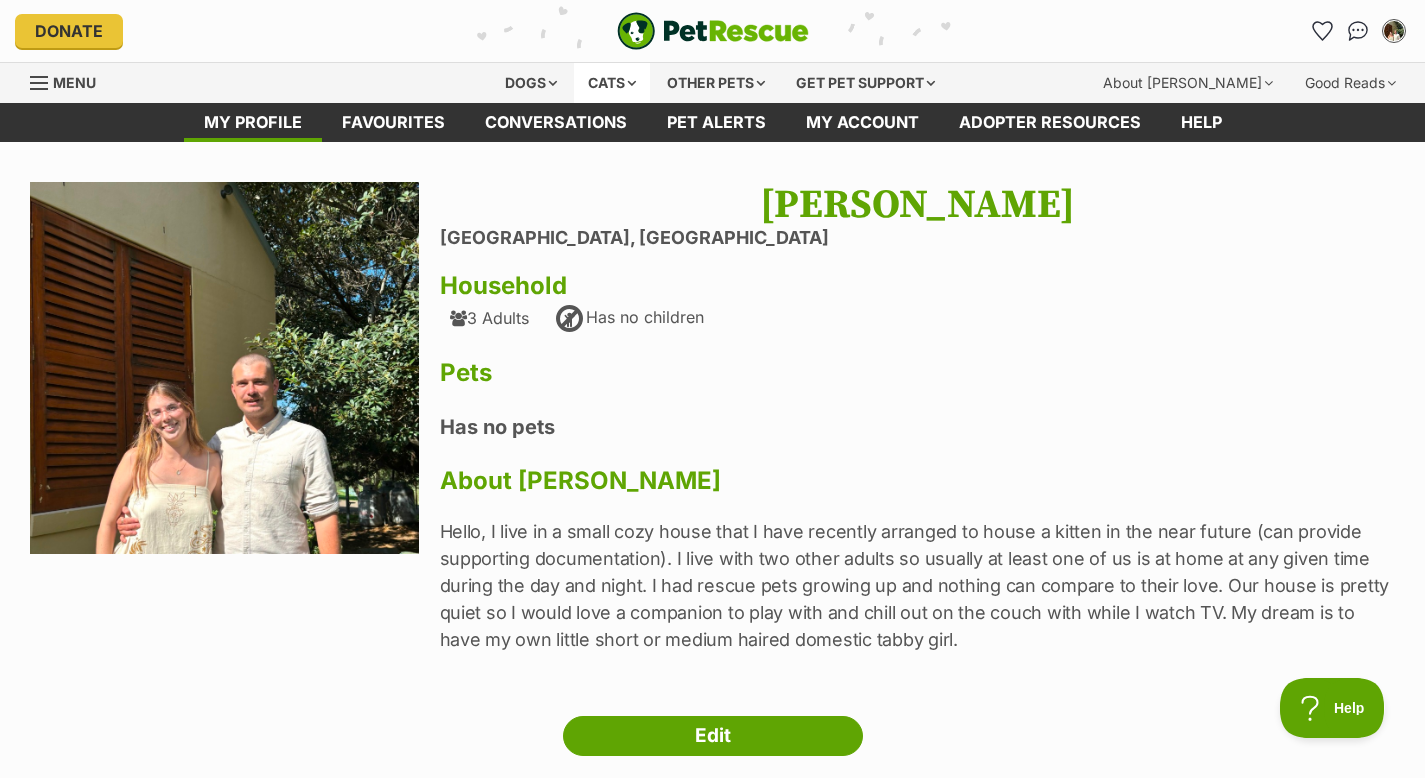 click on "Cats" at bounding box center (612, 83) 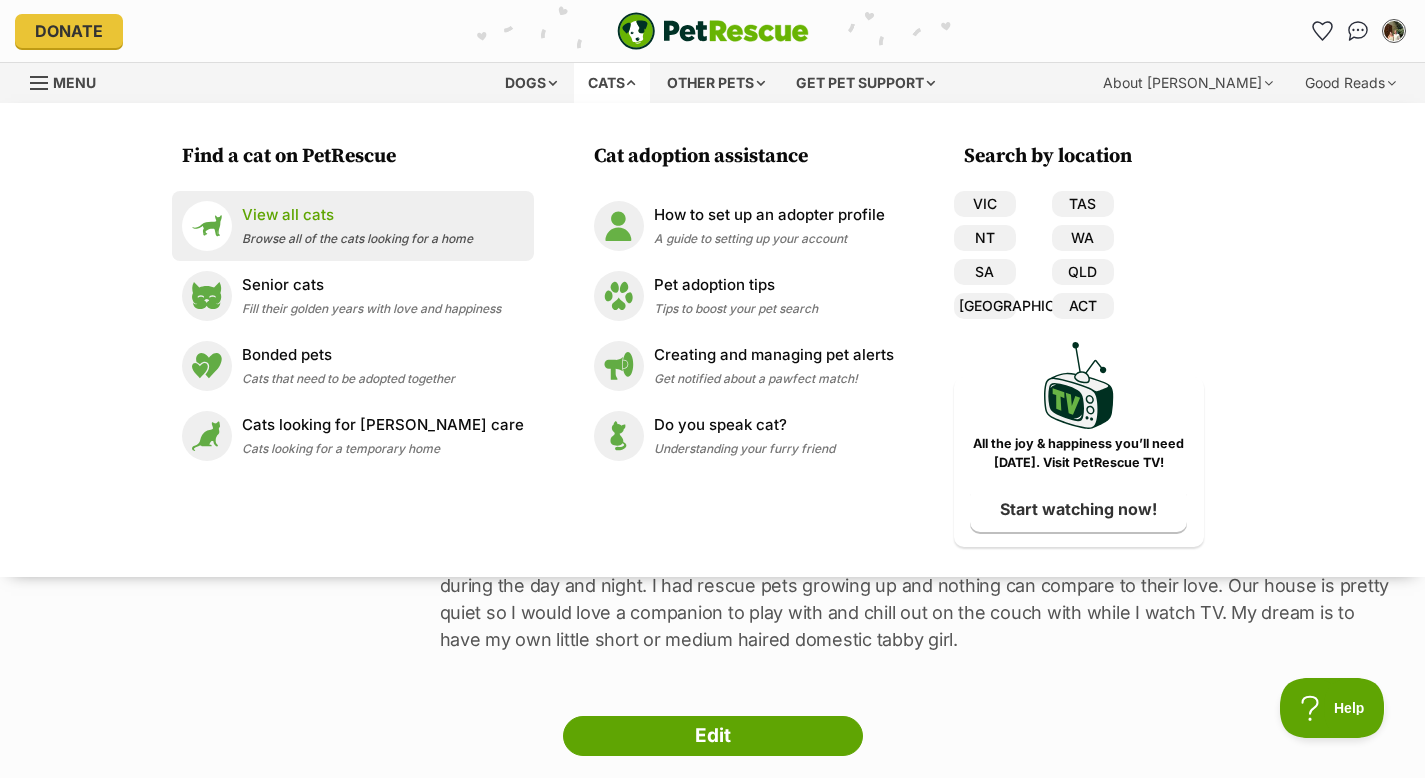 click on "View all cats
Browse all of the cats looking for a home" at bounding box center (357, 225) 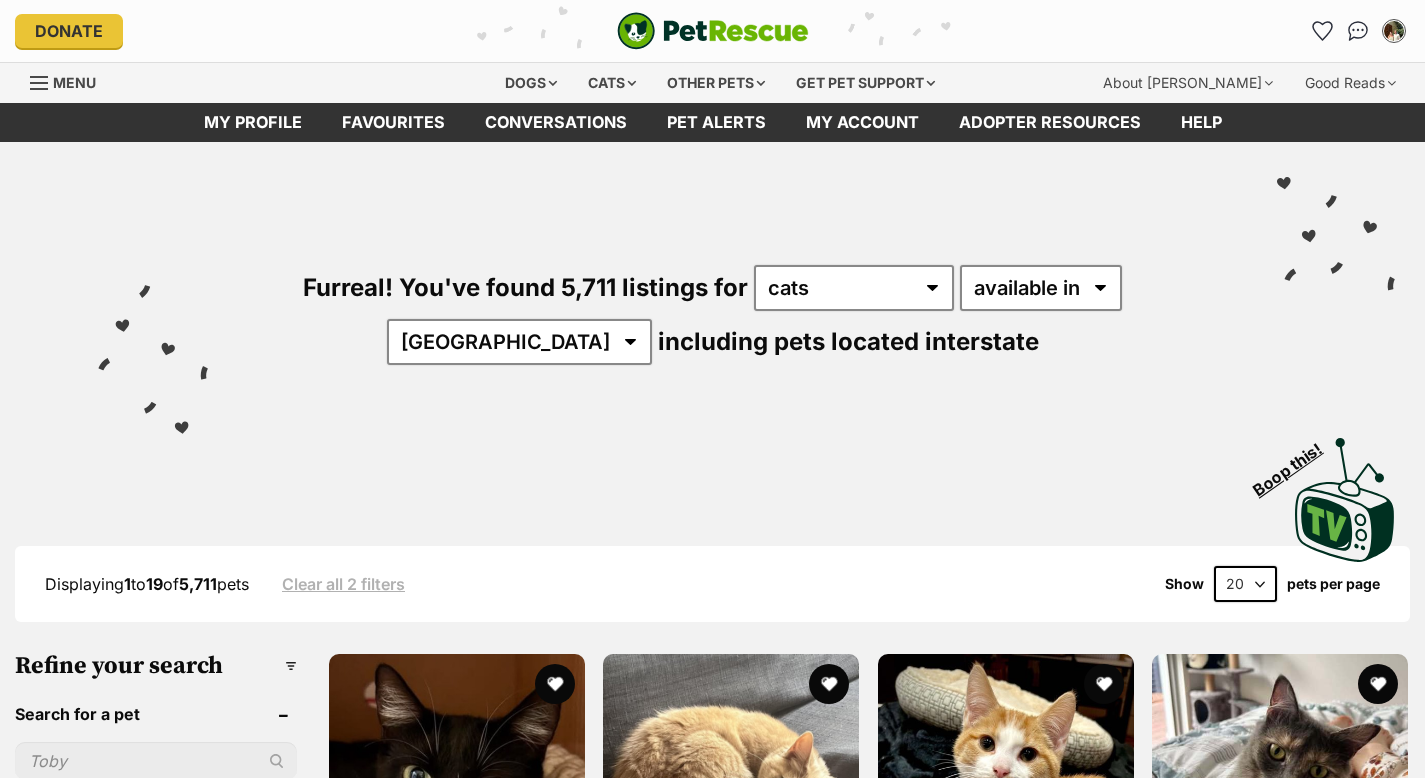 scroll, scrollTop: 0, scrollLeft: 0, axis: both 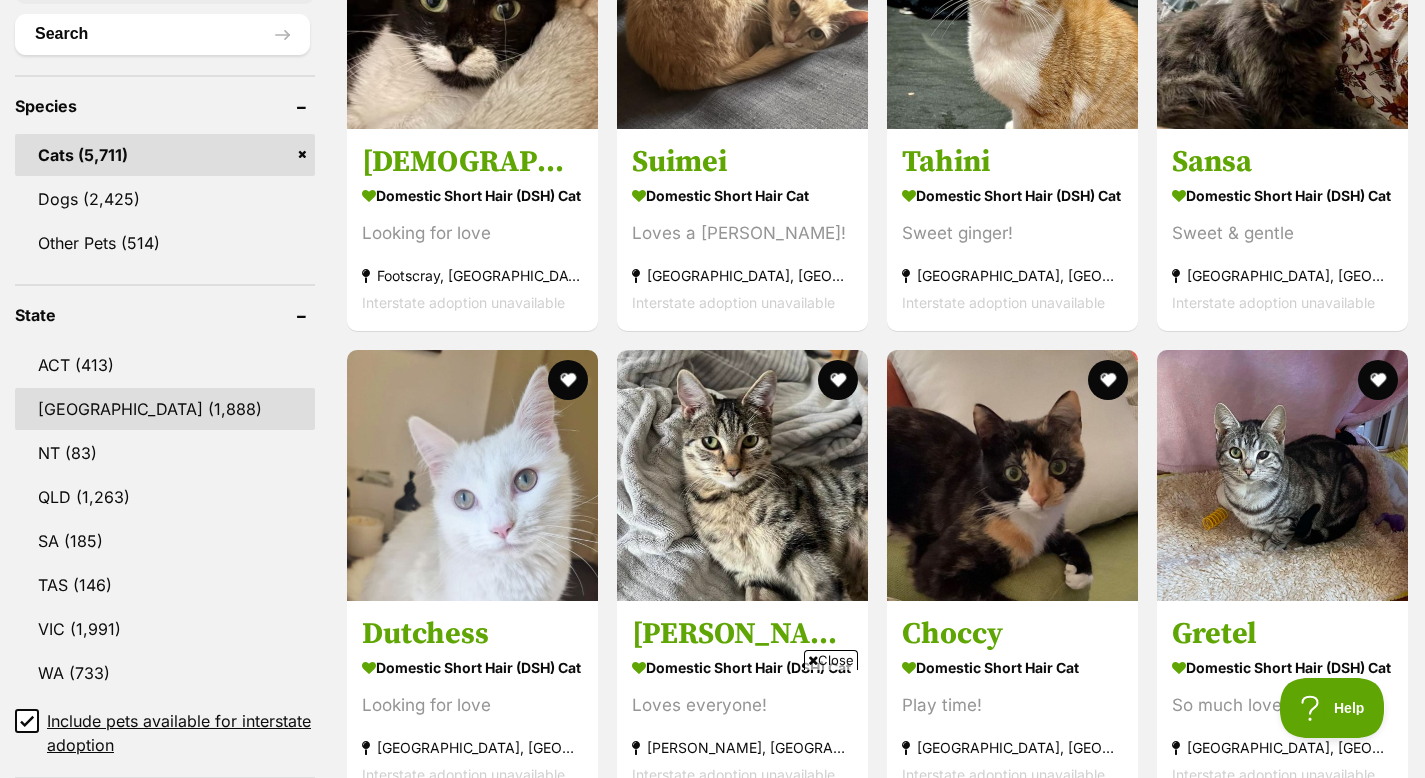 click on "NSW (1,888)" at bounding box center (165, 409) 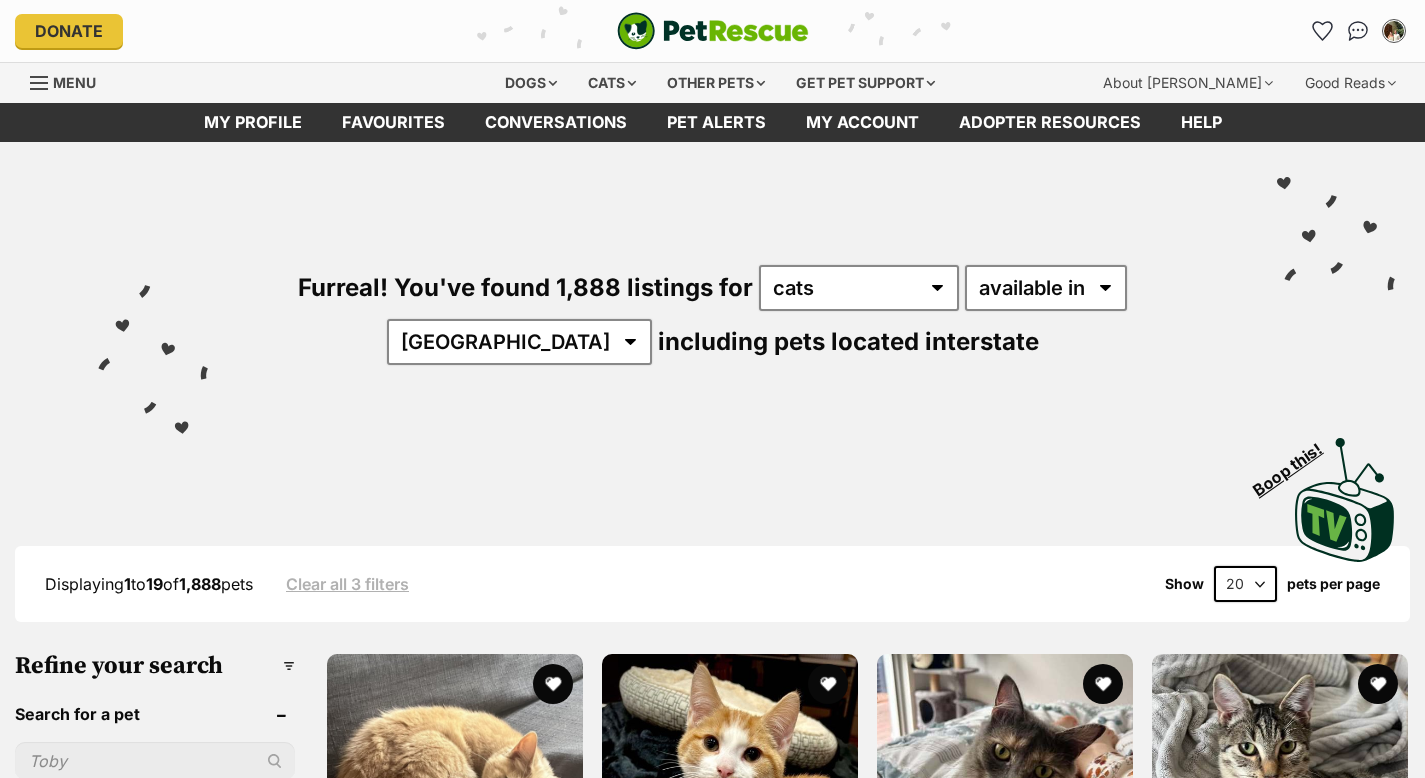 scroll, scrollTop: 0, scrollLeft: 0, axis: both 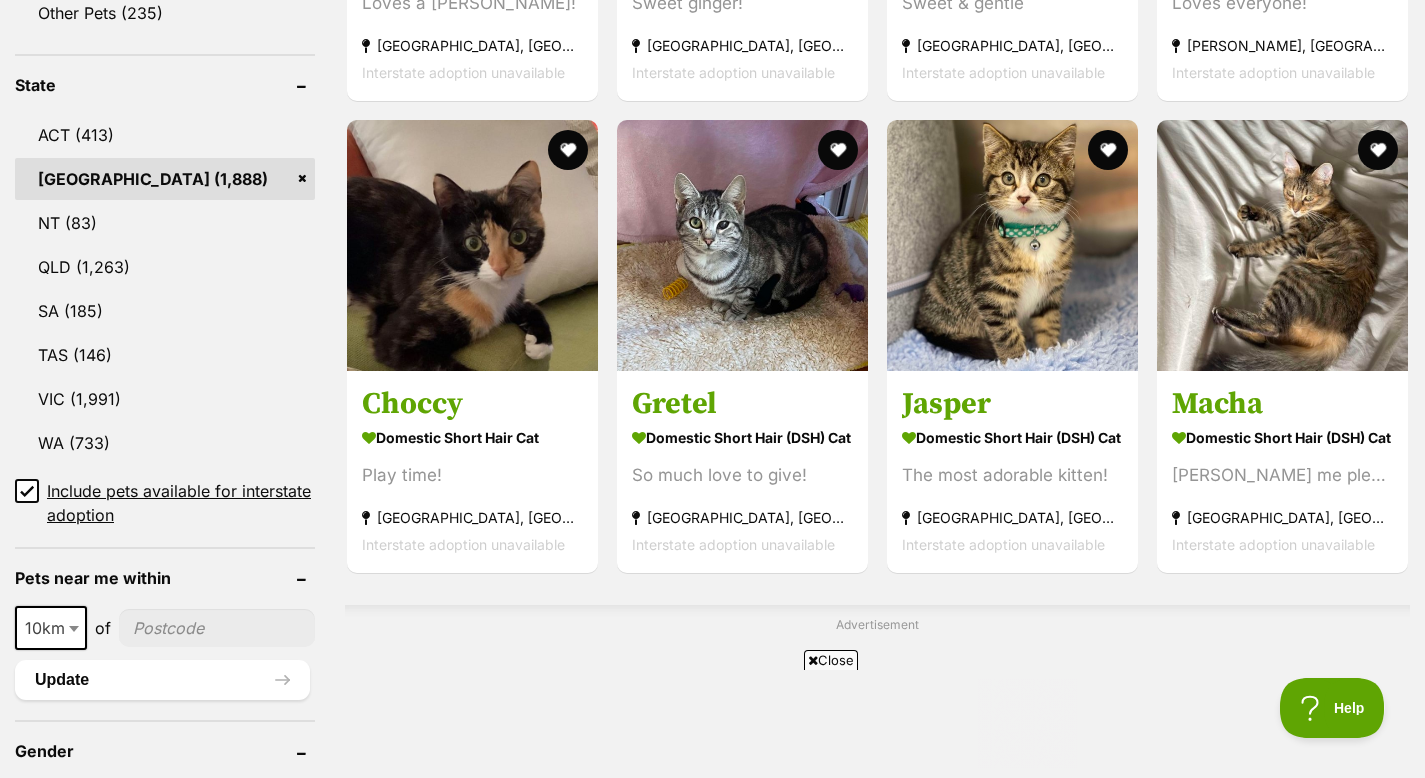 click 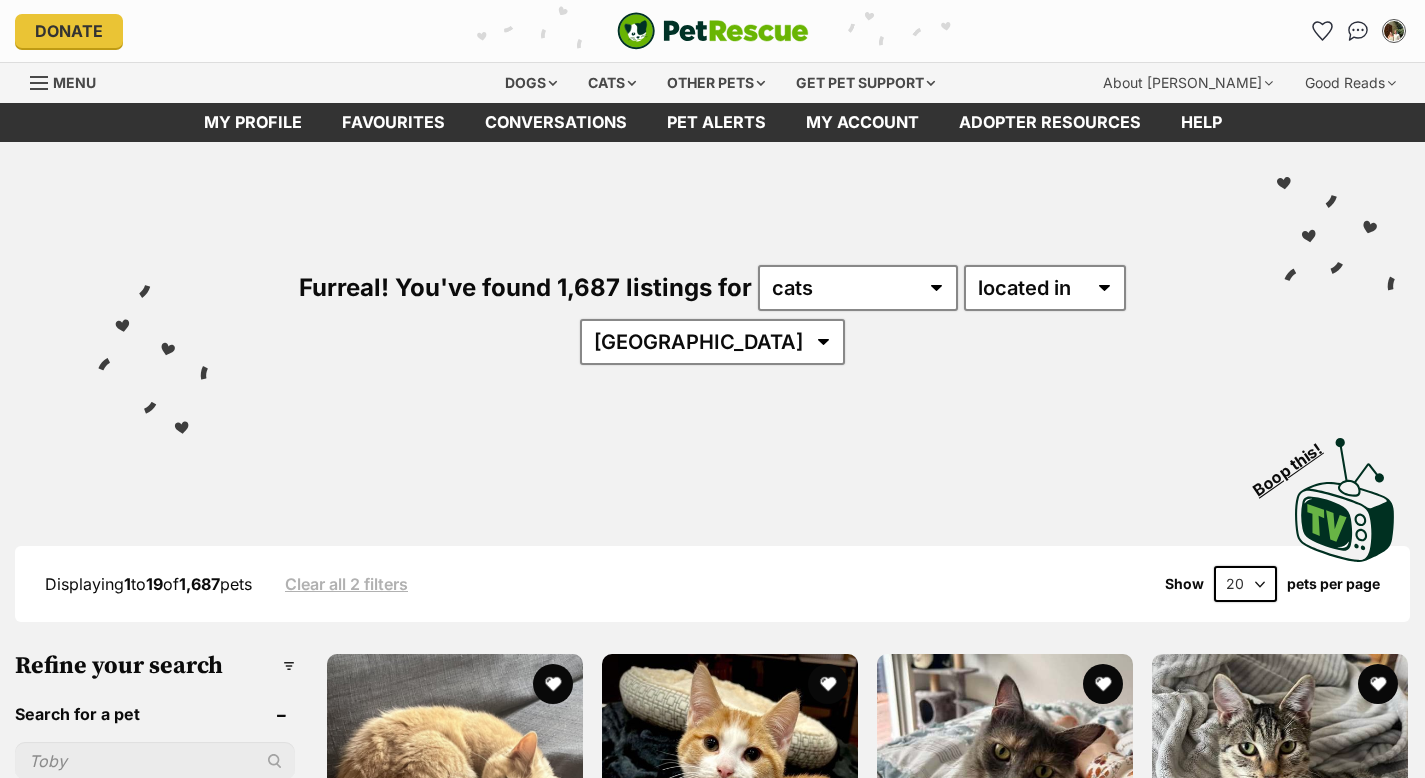 scroll, scrollTop: 0, scrollLeft: 0, axis: both 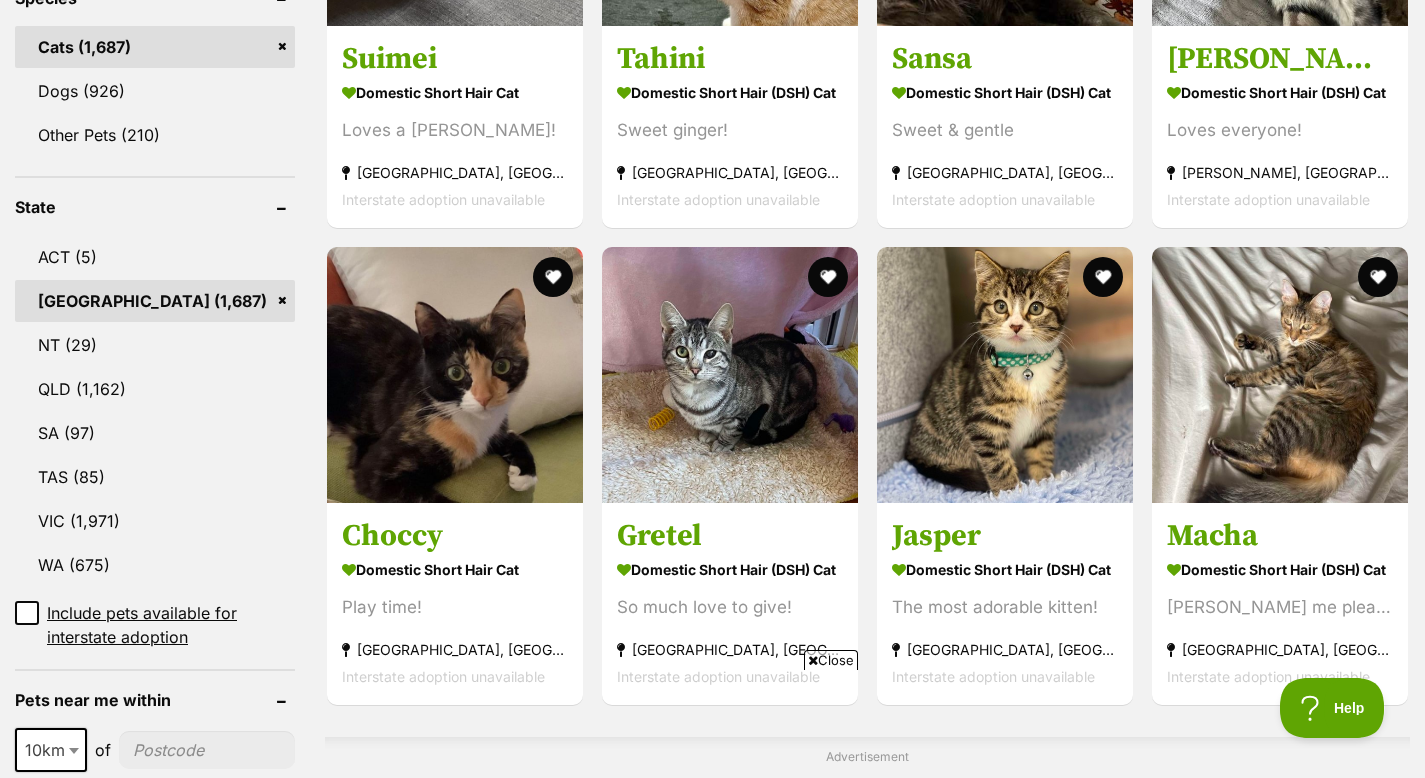 click on "10km" at bounding box center (51, 750) 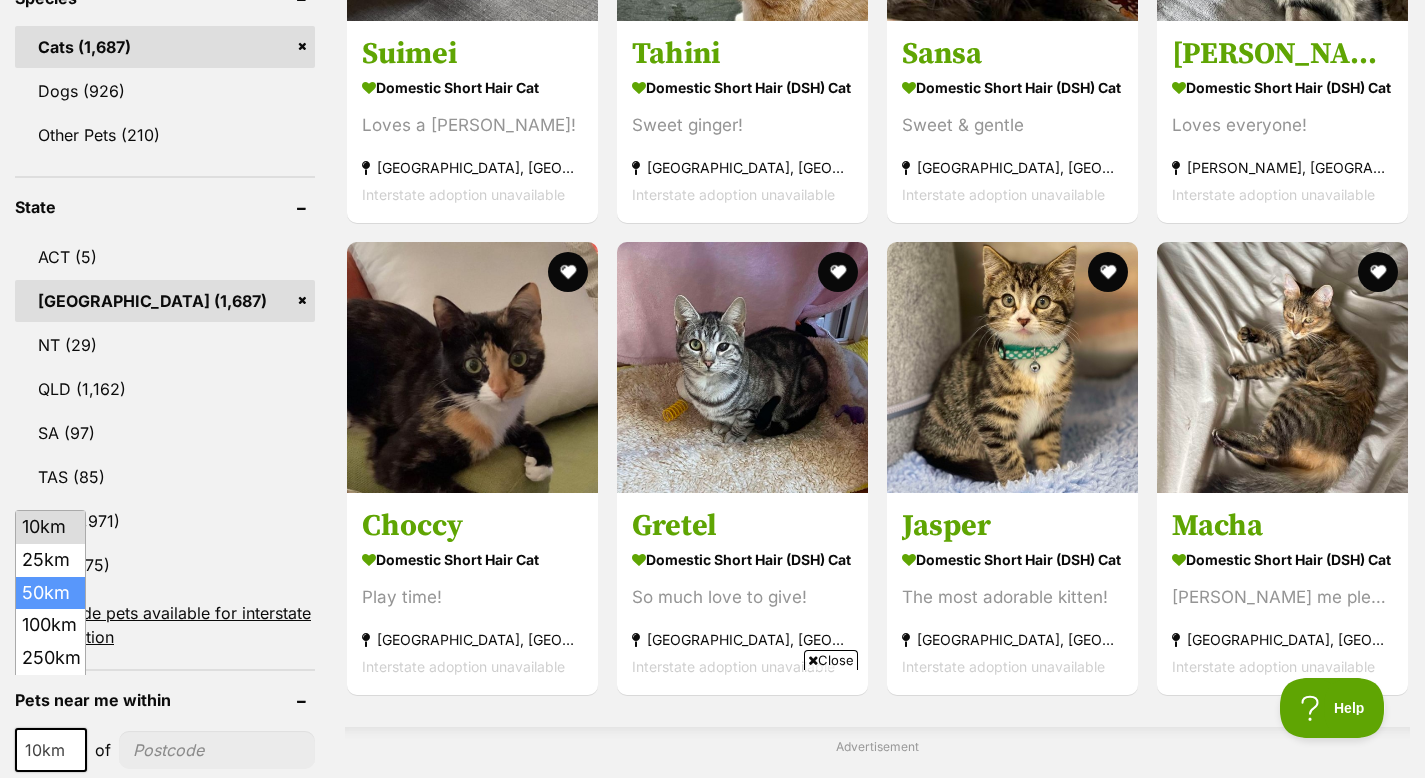 select on "50" 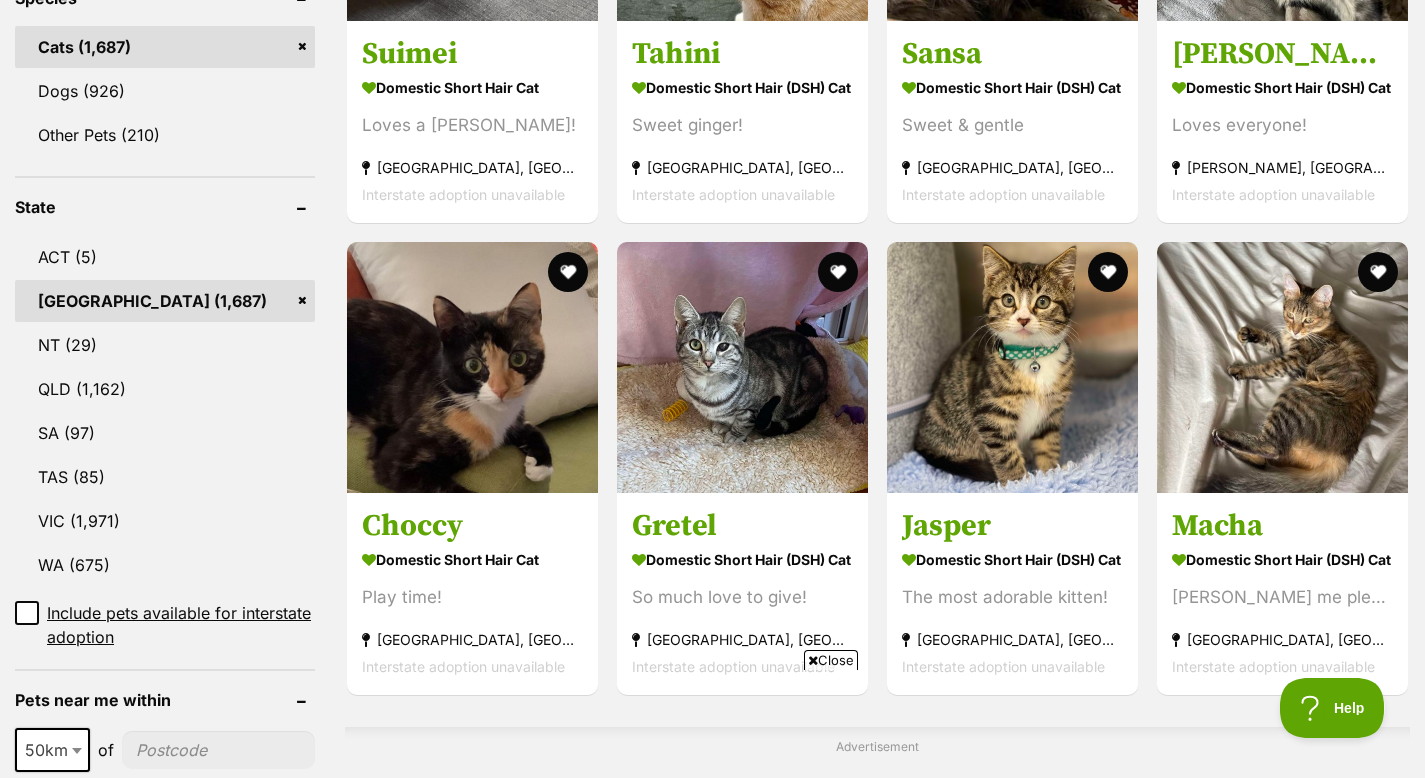scroll, scrollTop: 0, scrollLeft: 0, axis: both 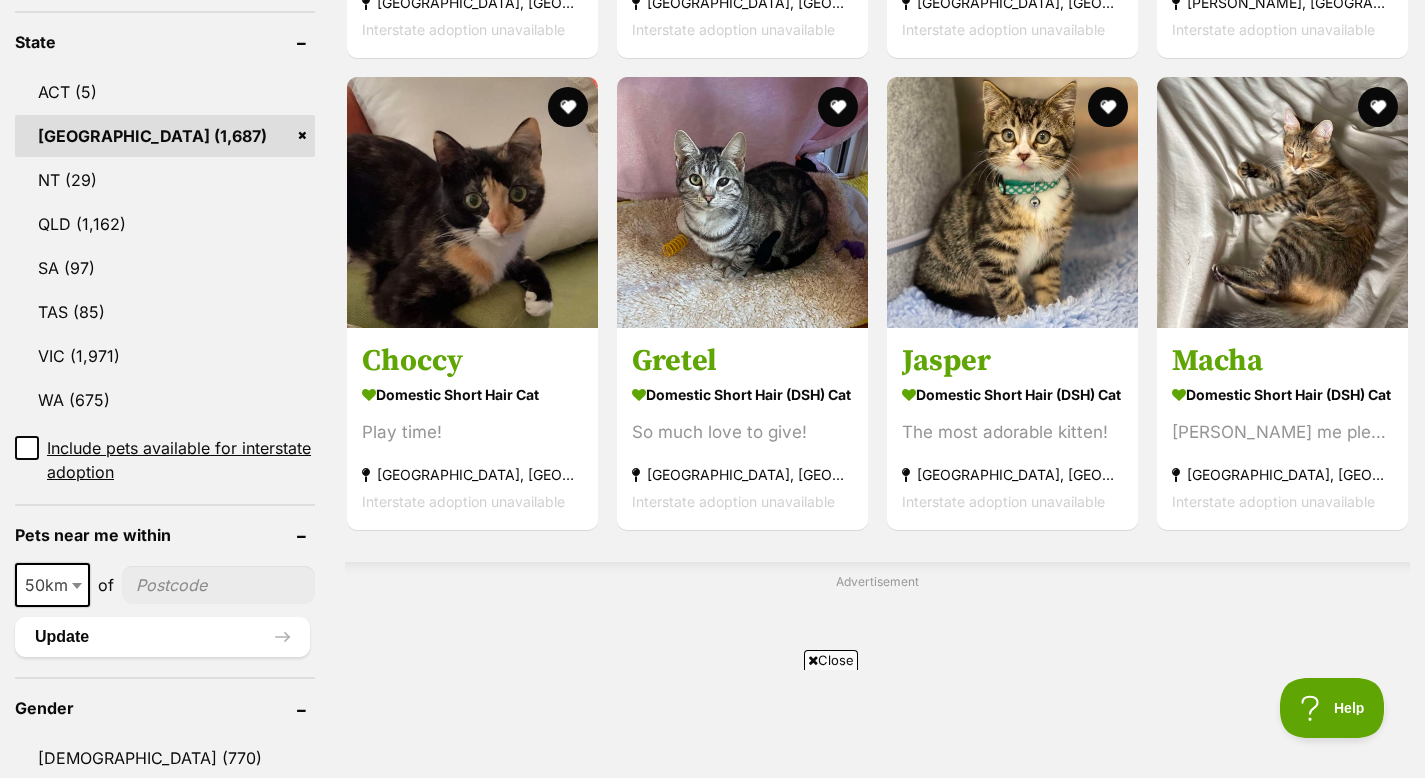 click at bounding box center [218, 585] 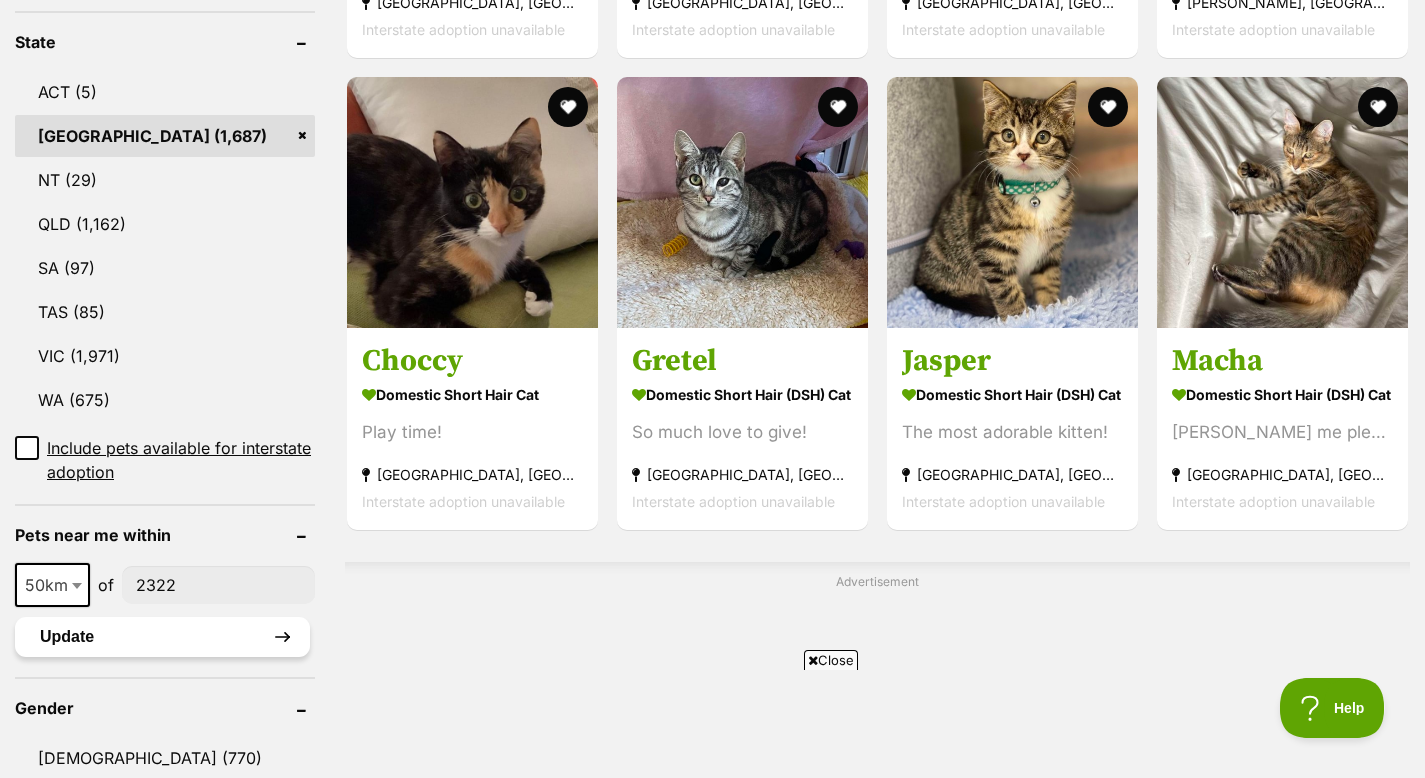 type on "2322" 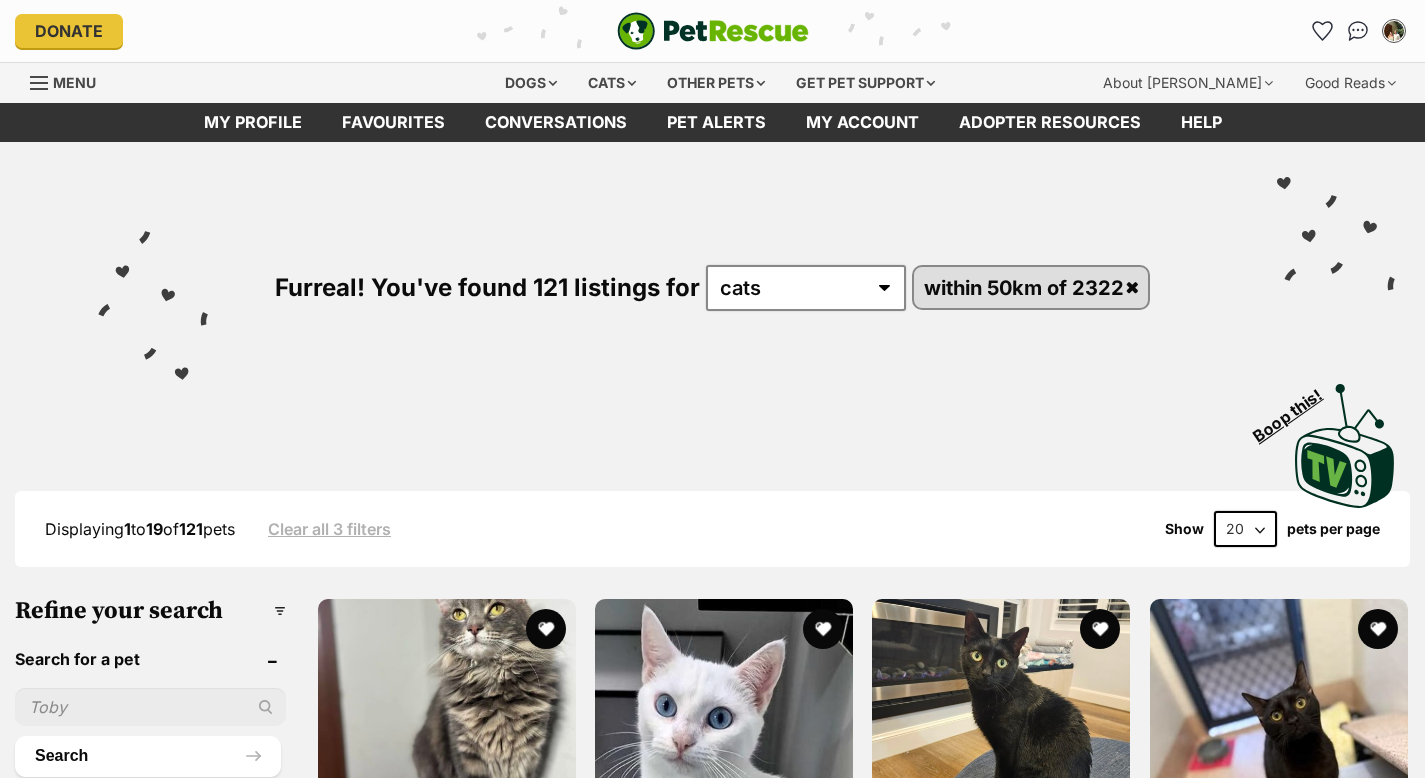 scroll, scrollTop: 183, scrollLeft: 0, axis: vertical 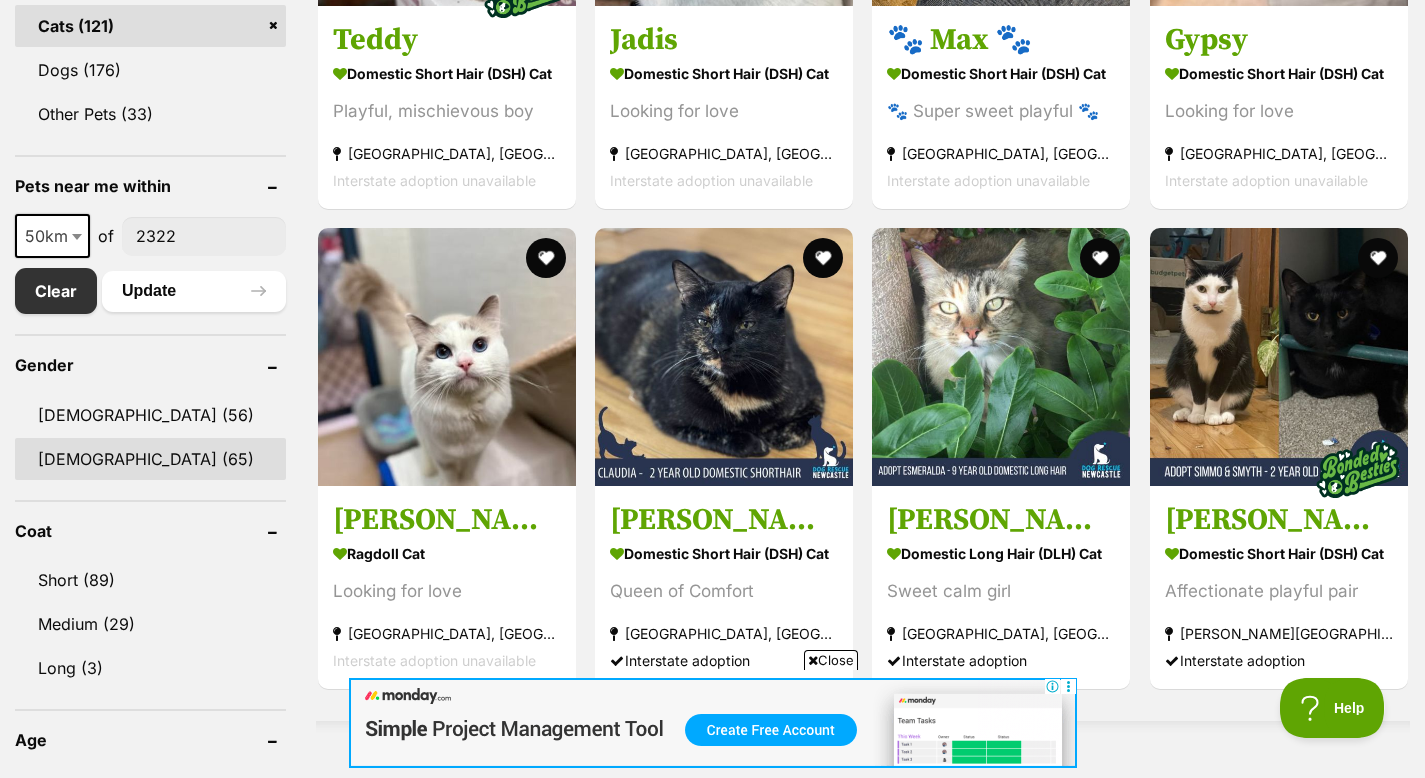 click on "[DEMOGRAPHIC_DATA] (65)" at bounding box center [150, 459] 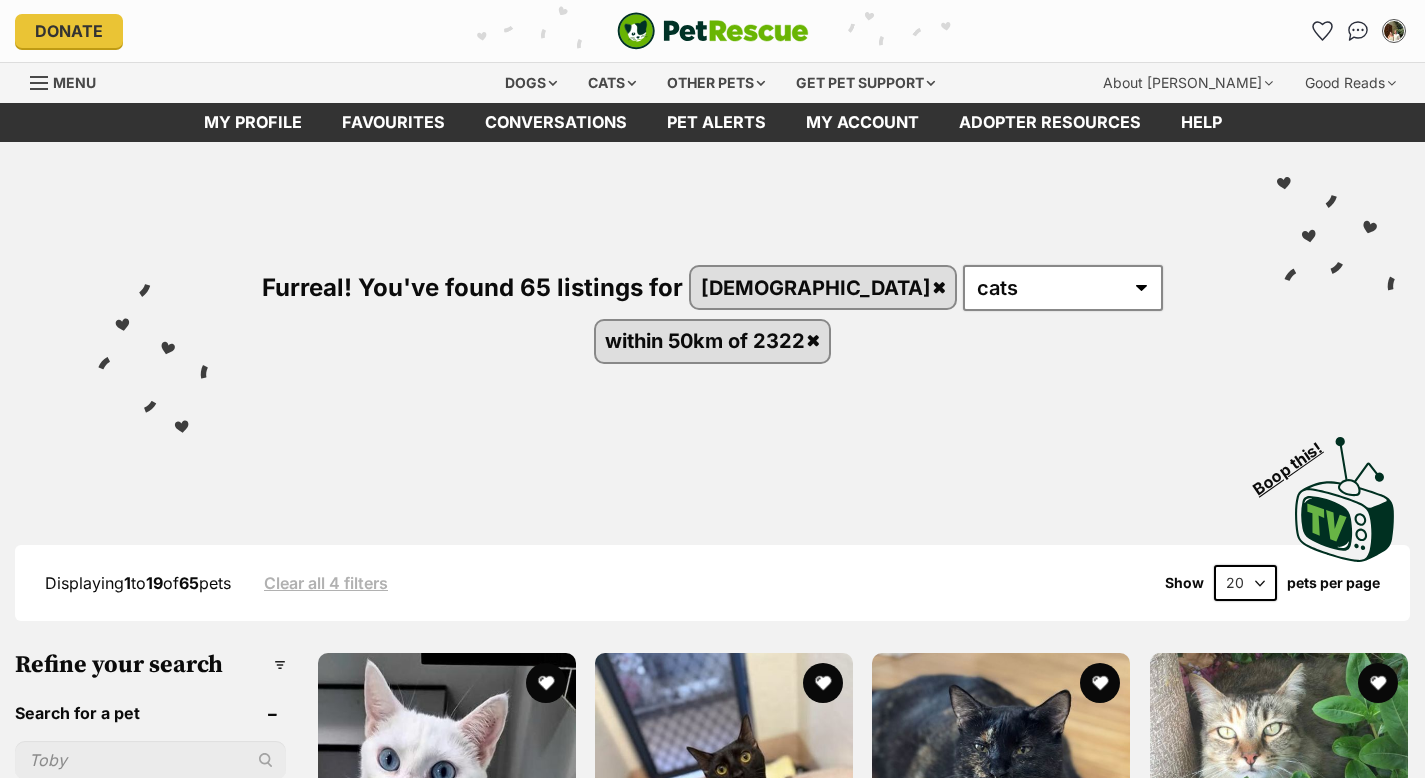 scroll, scrollTop: 0, scrollLeft: 0, axis: both 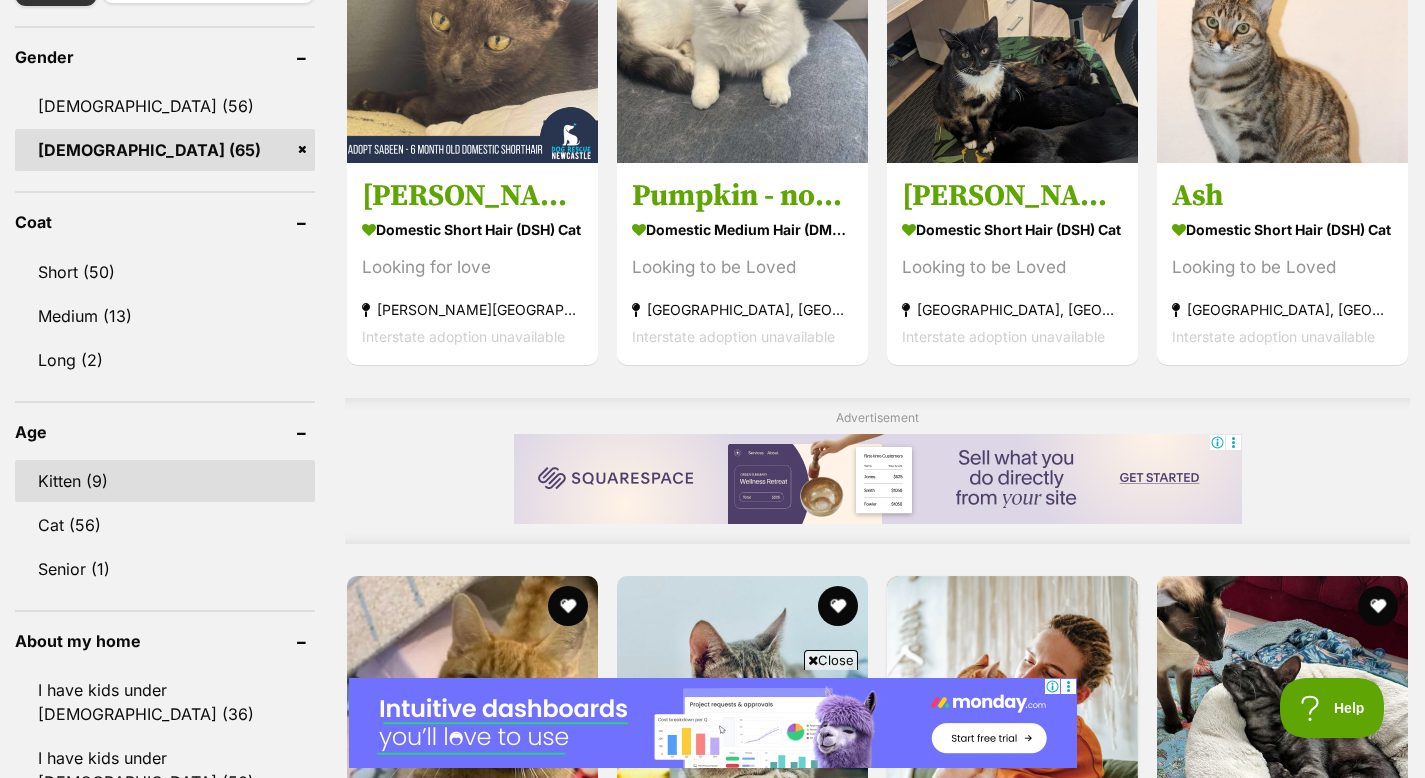click on "Kitten (9)" at bounding box center (165, 481) 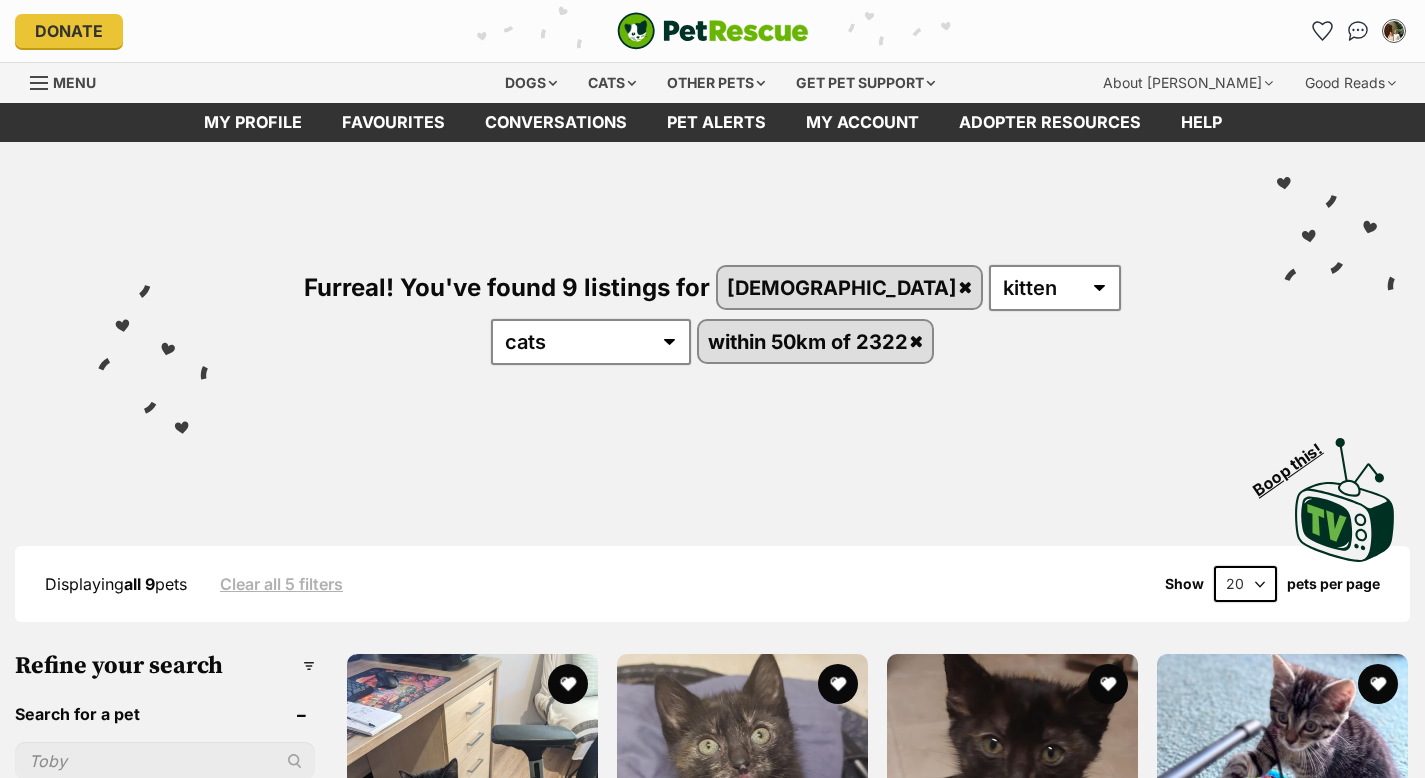 scroll, scrollTop: 0, scrollLeft: 0, axis: both 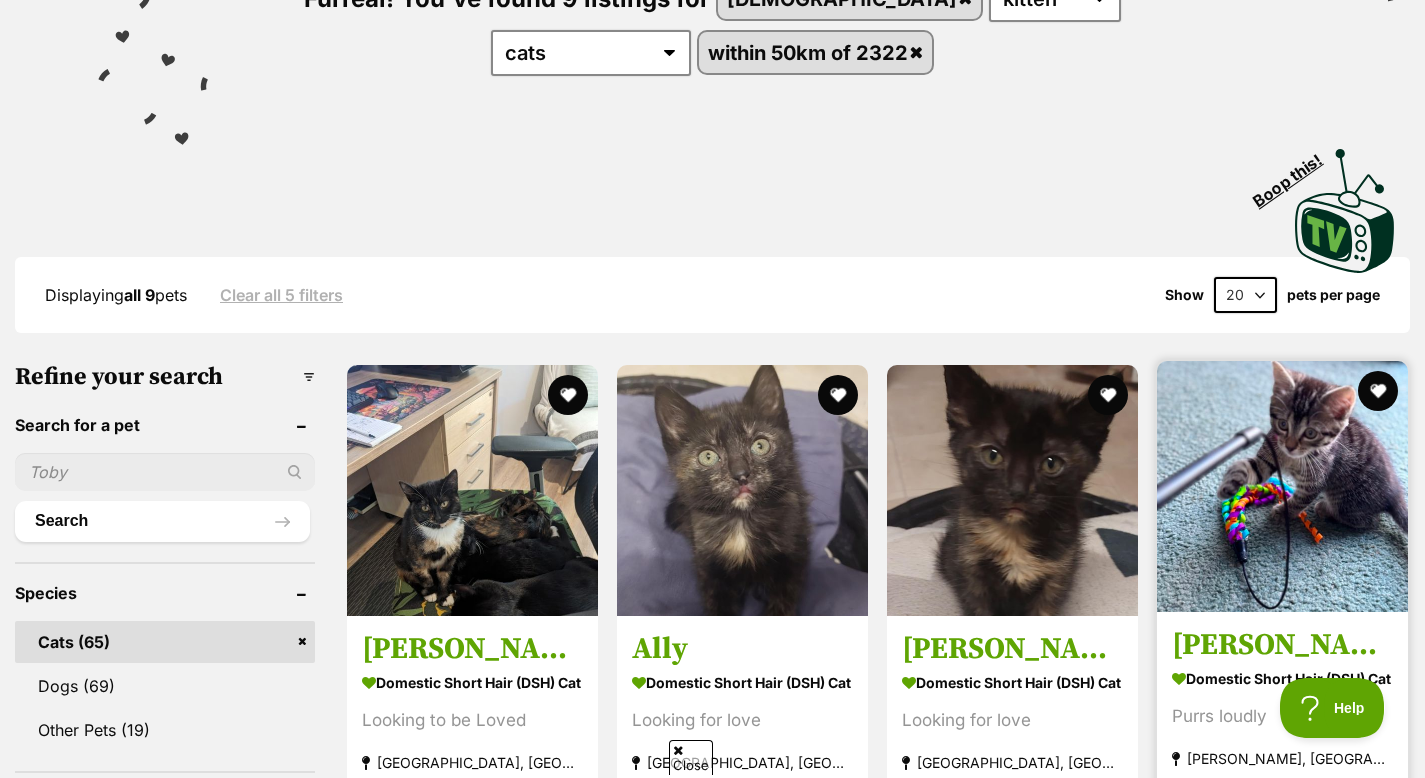 click on "Louise" at bounding box center (1282, 645) 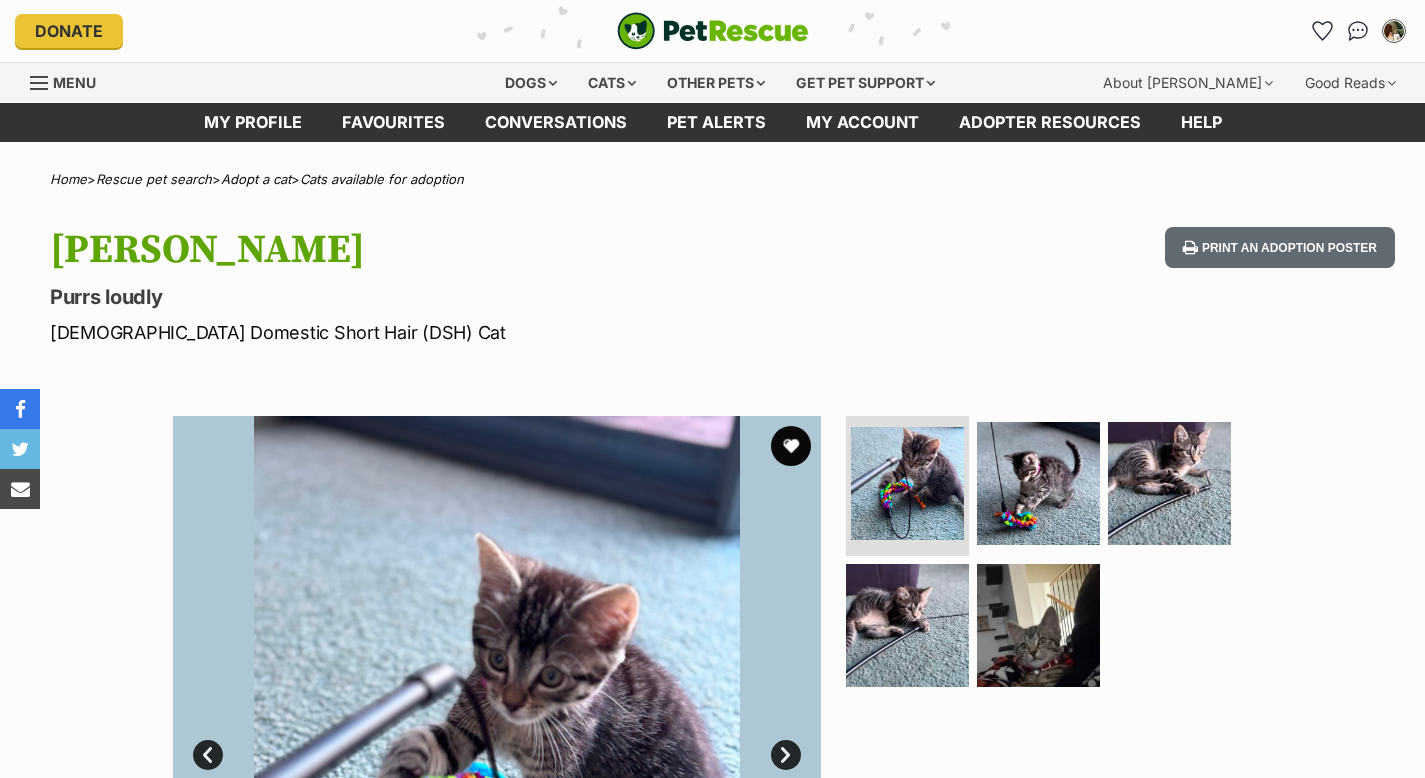 scroll, scrollTop: 0, scrollLeft: 0, axis: both 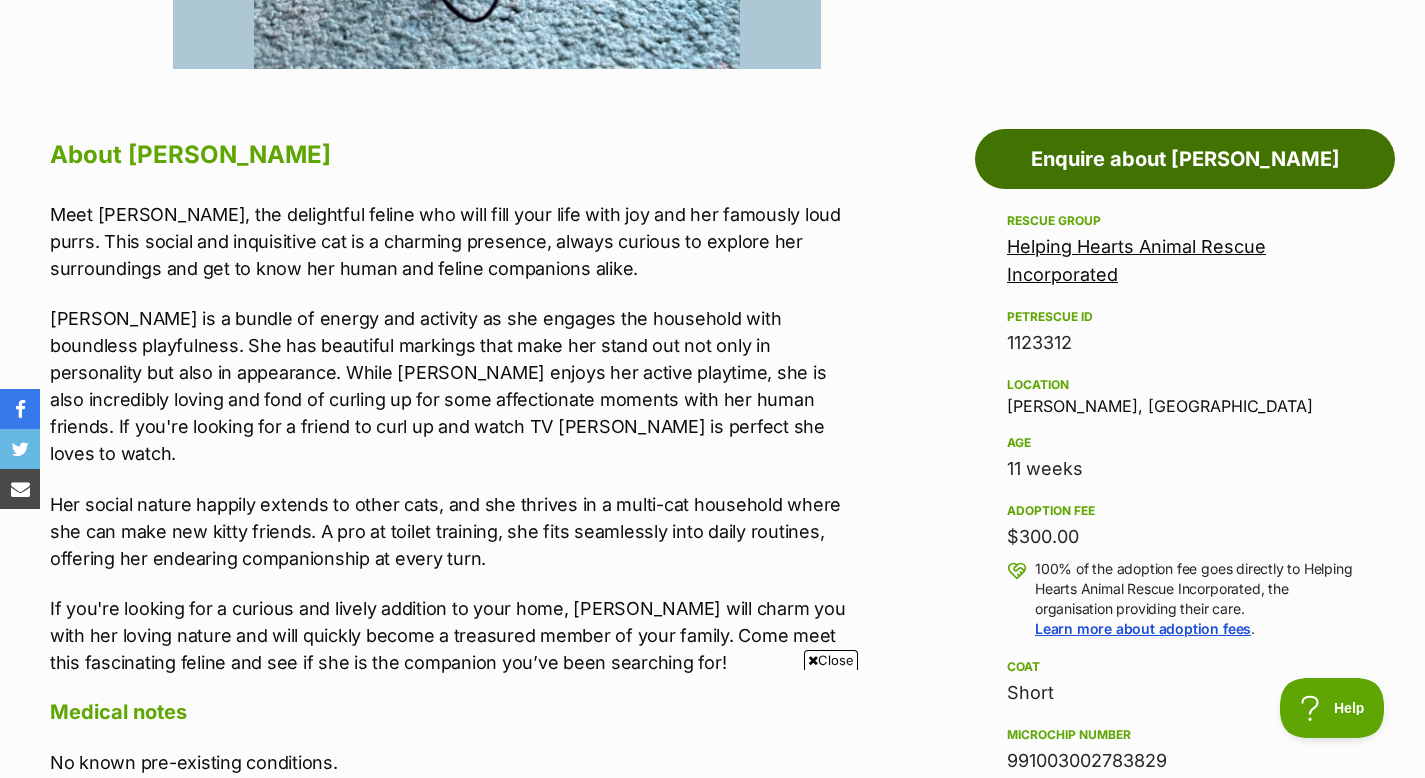 click on "Enquire about Louise" at bounding box center (1185, 159) 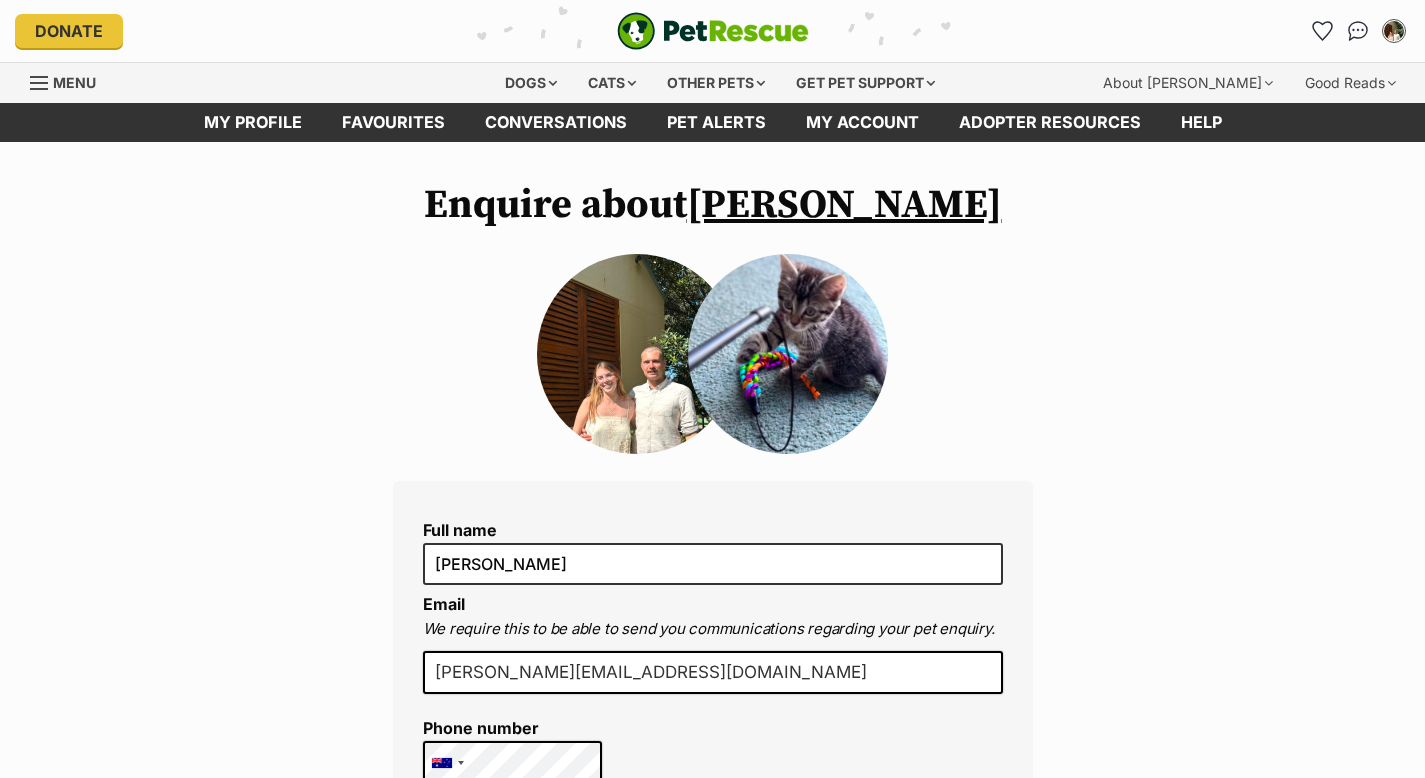scroll, scrollTop: 0, scrollLeft: 0, axis: both 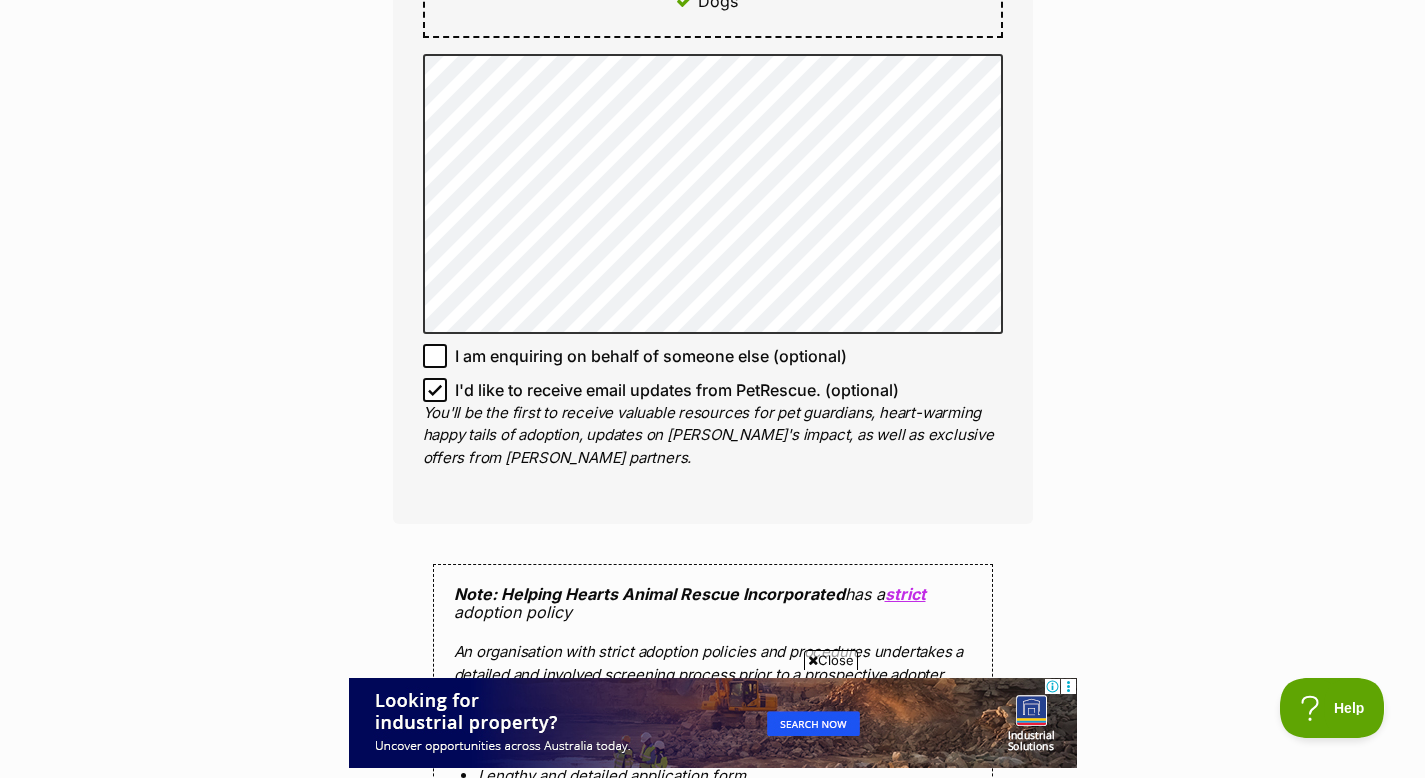 click 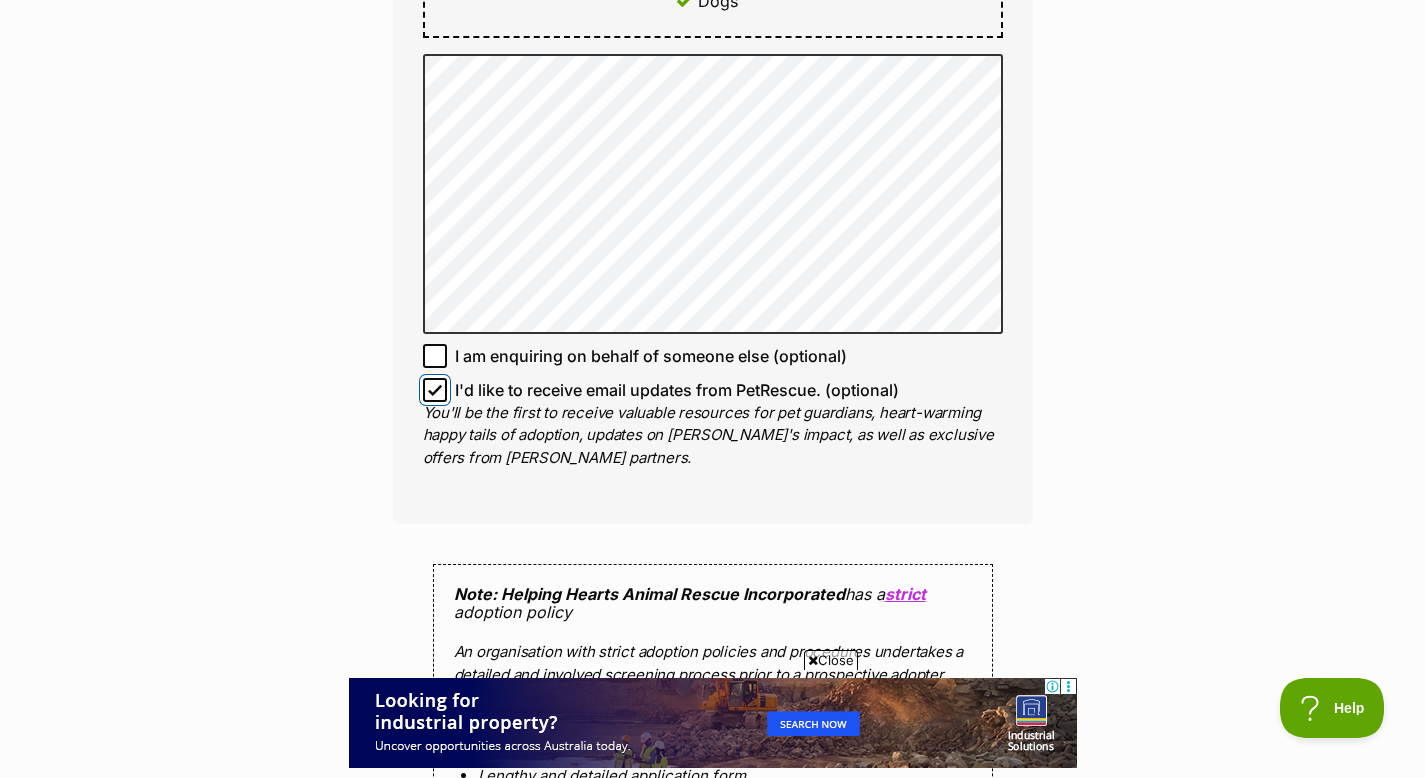 click on "I'd like to receive email updates from PetRescue. (optional)" at bounding box center [435, 390] 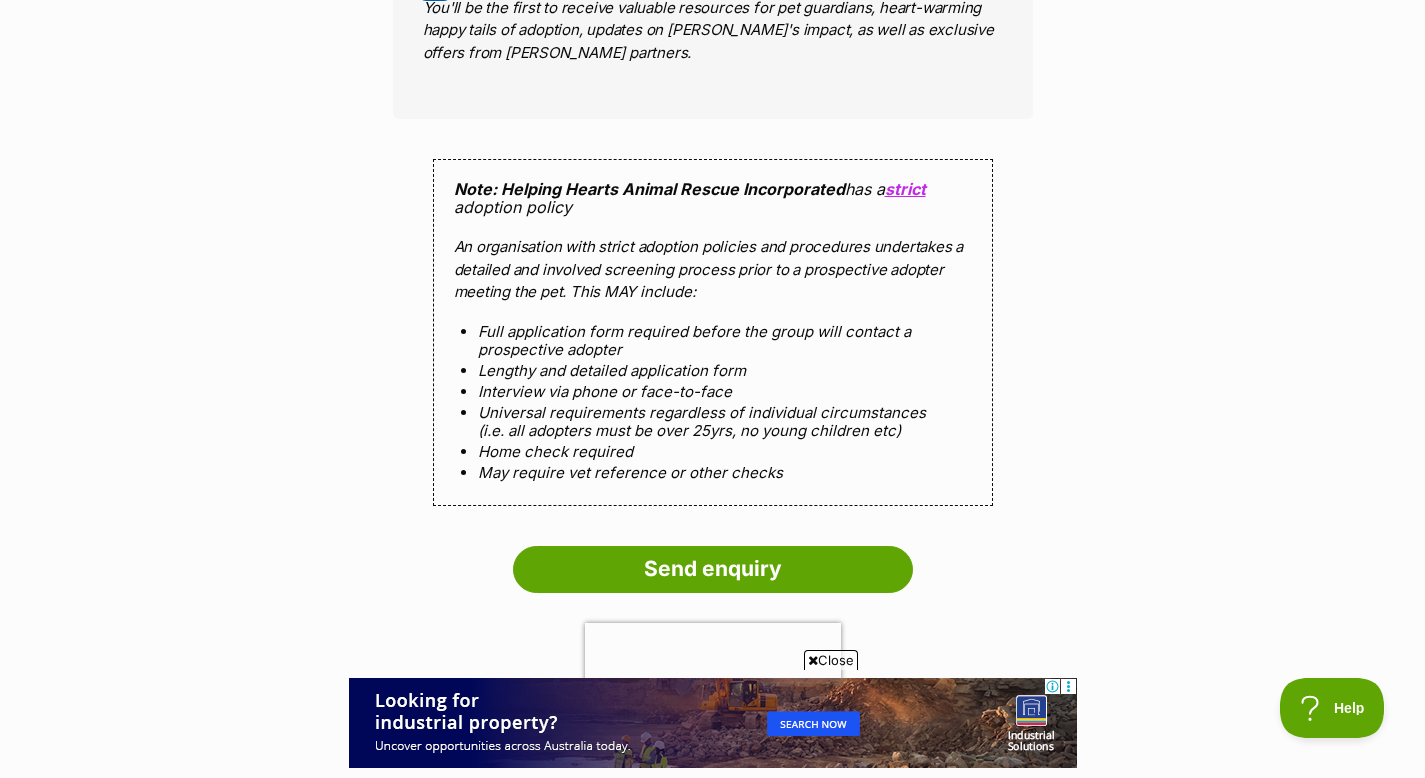 scroll, scrollTop: 1713, scrollLeft: 0, axis: vertical 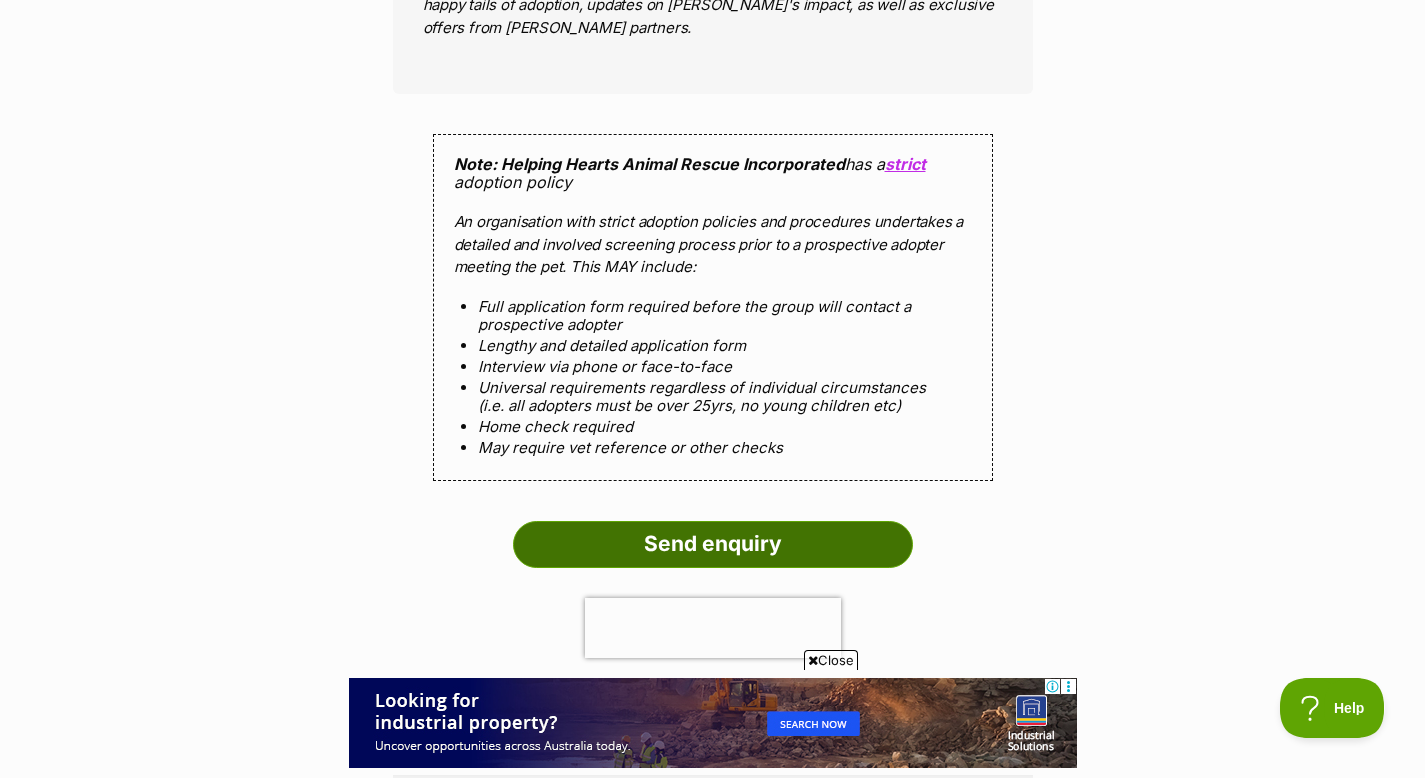 click on "Send enquiry" at bounding box center [713, 544] 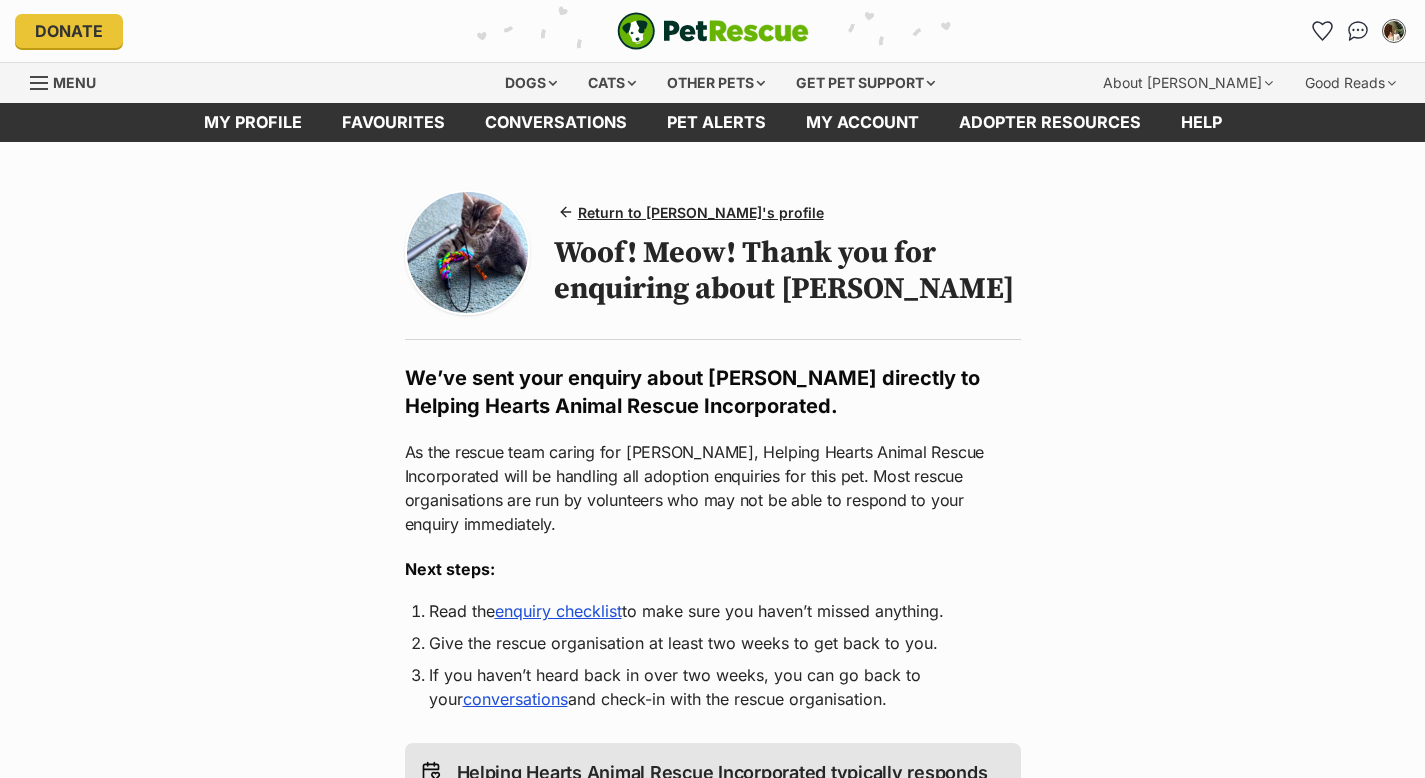 scroll, scrollTop: 0, scrollLeft: 0, axis: both 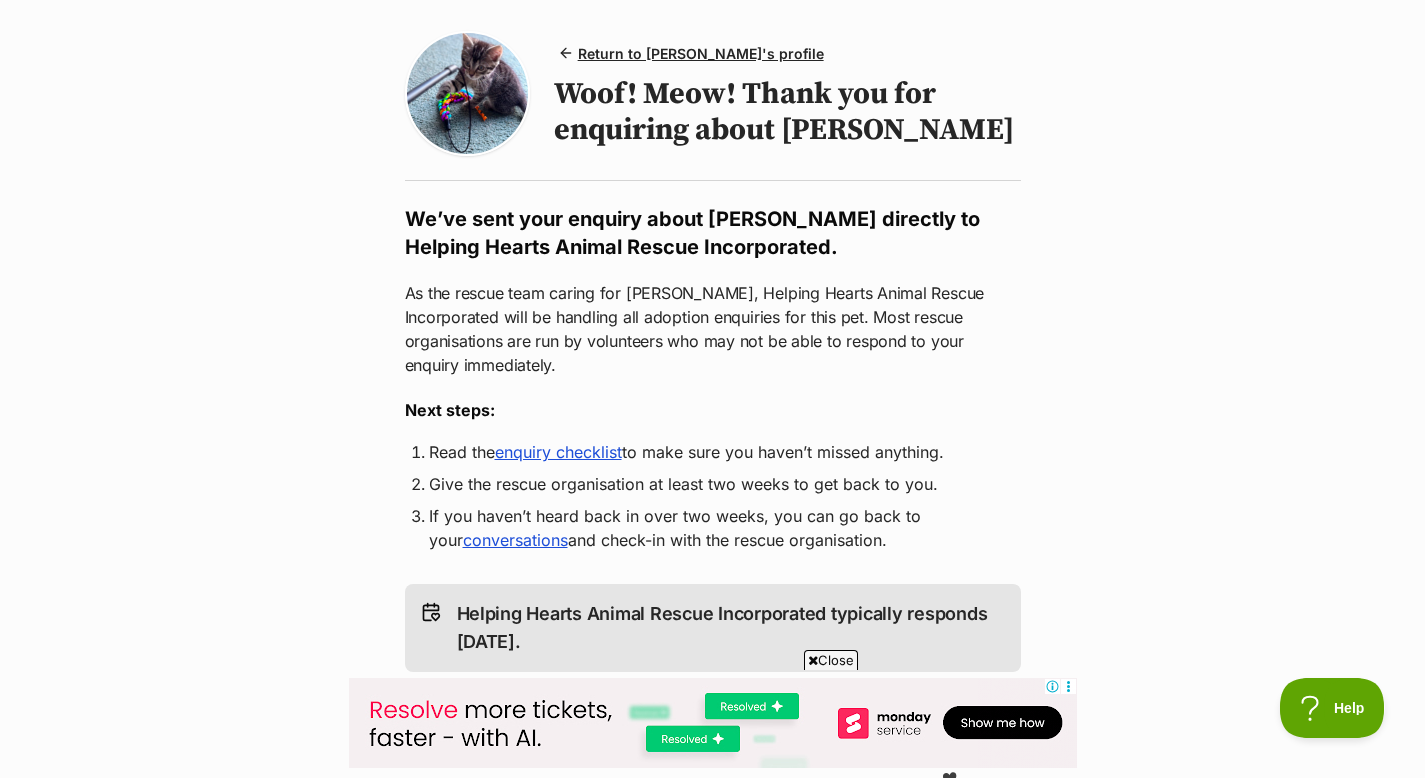 click on "enquiry checklist" at bounding box center (558, 452) 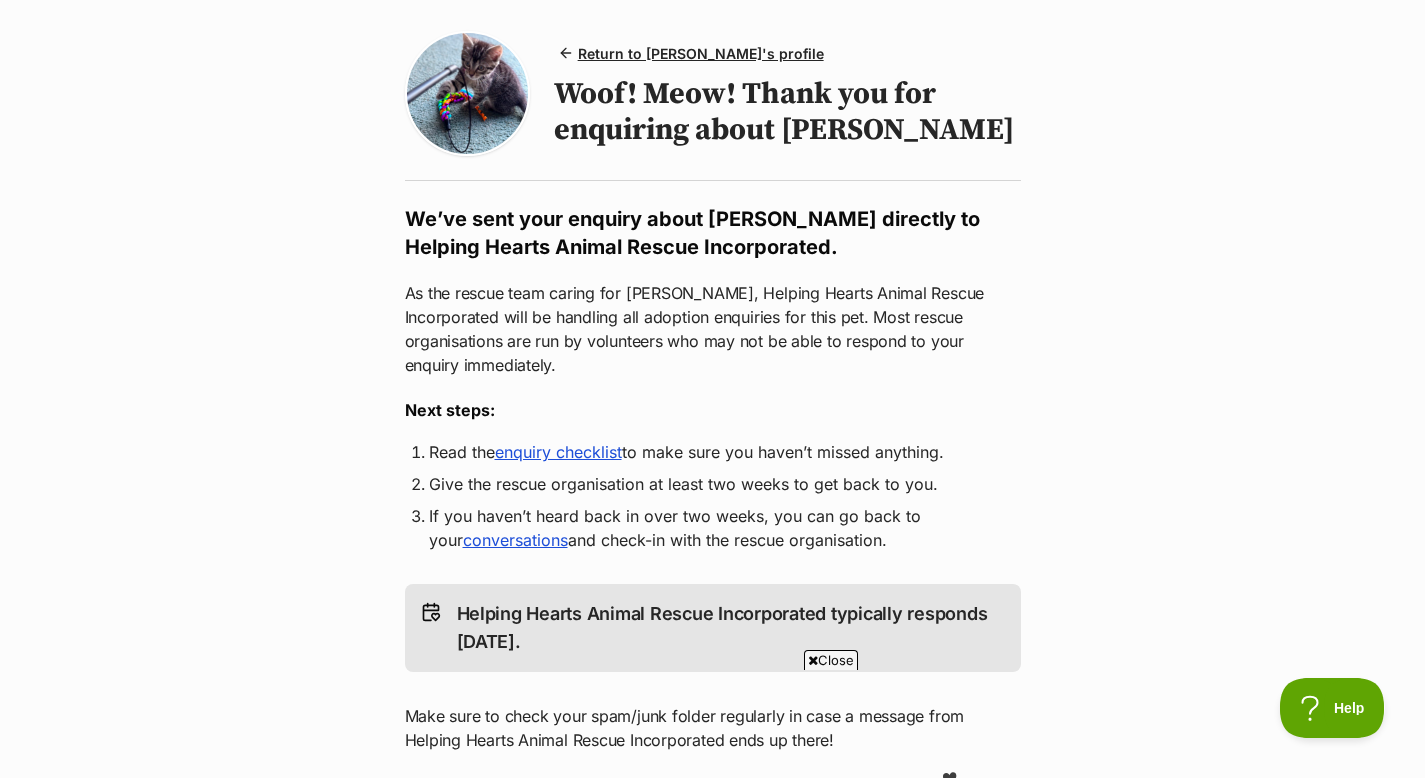 scroll, scrollTop: 0, scrollLeft: 0, axis: both 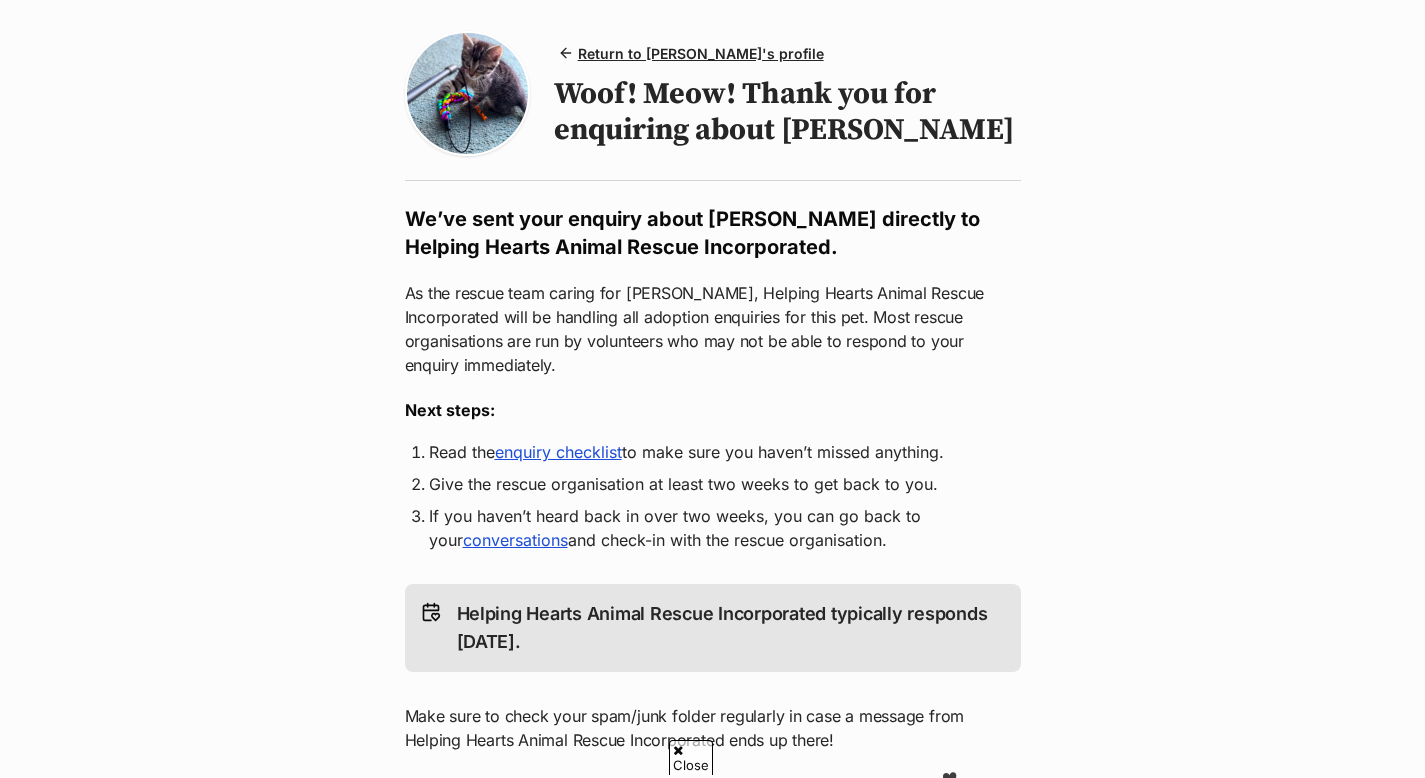 click at bounding box center (467, 93) 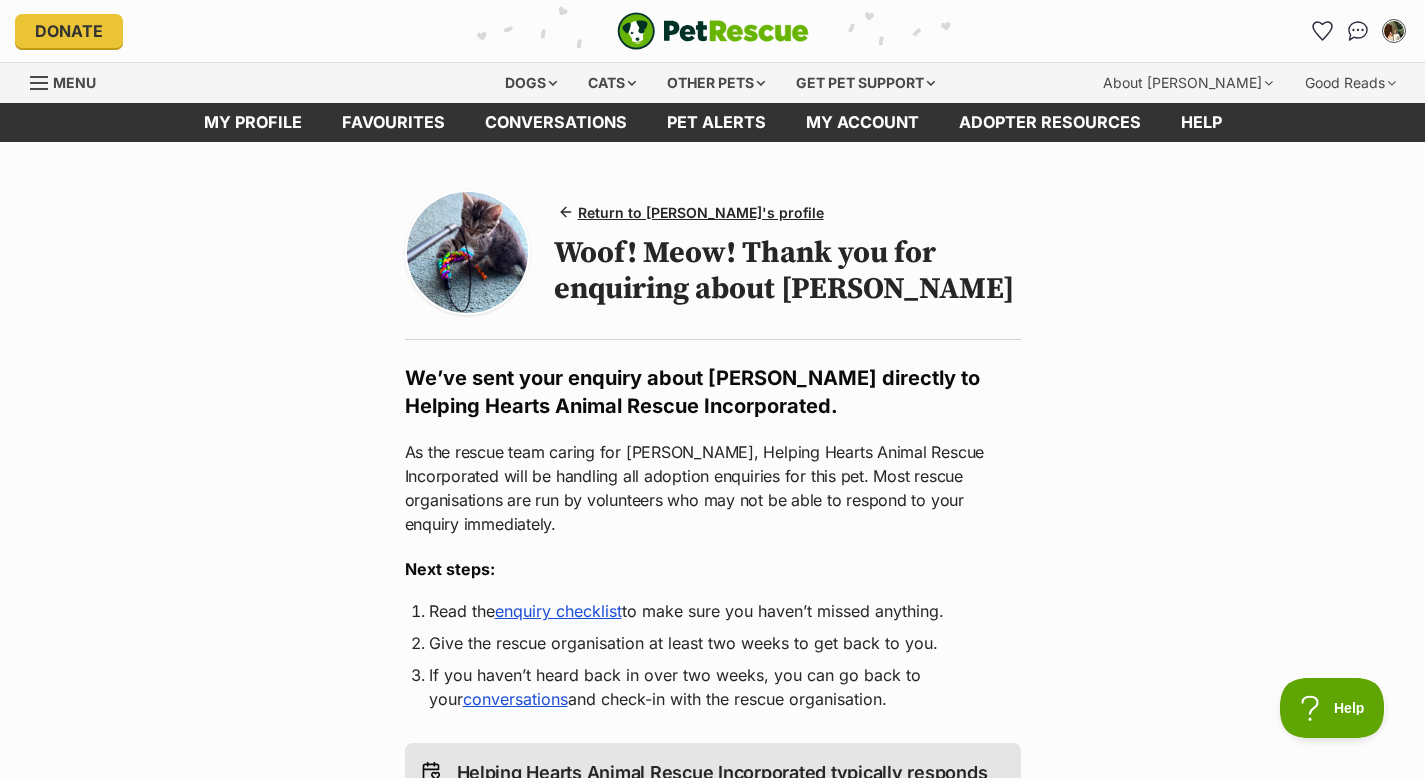 scroll, scrollTop: 0, scrollLeft: 0, axis: both 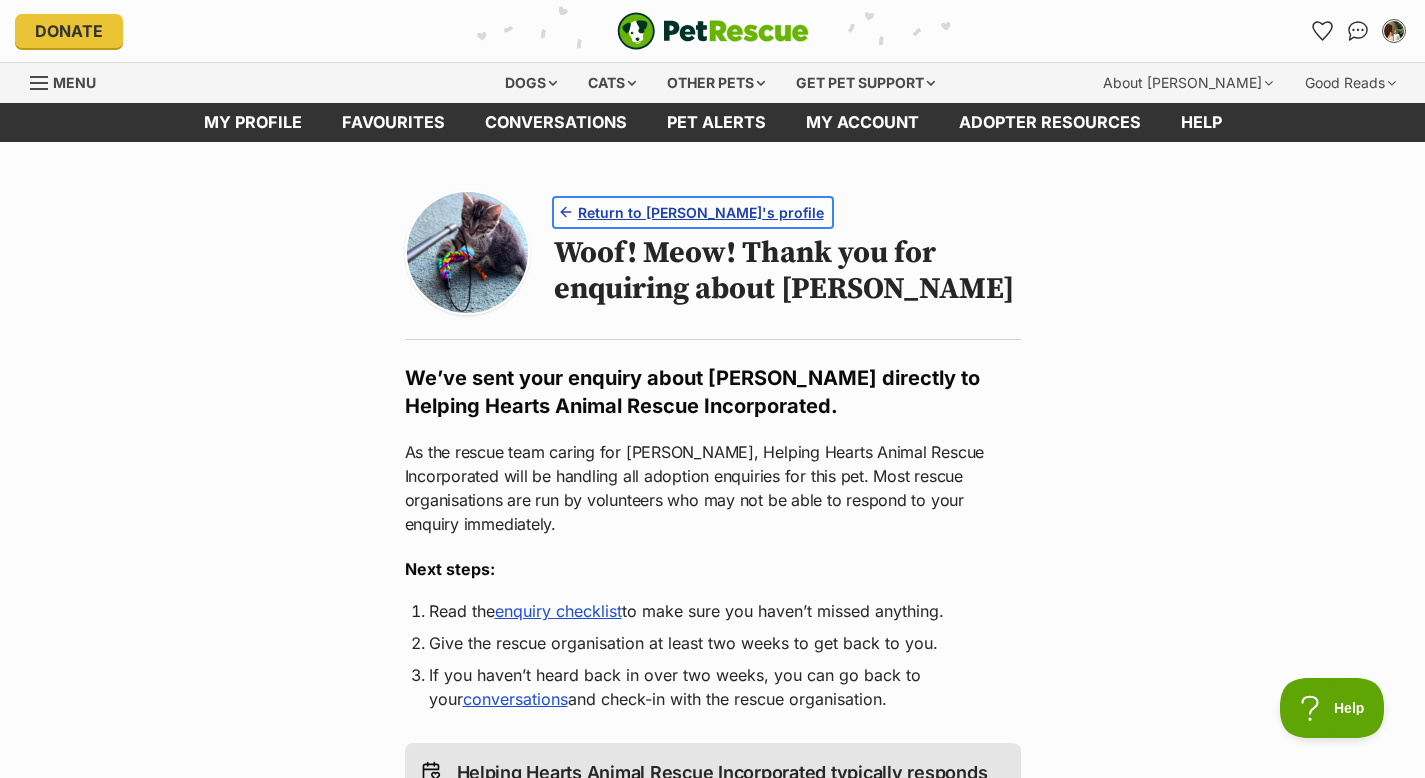 click on "Return to Louise's profile" at bounding box center (701, 212) 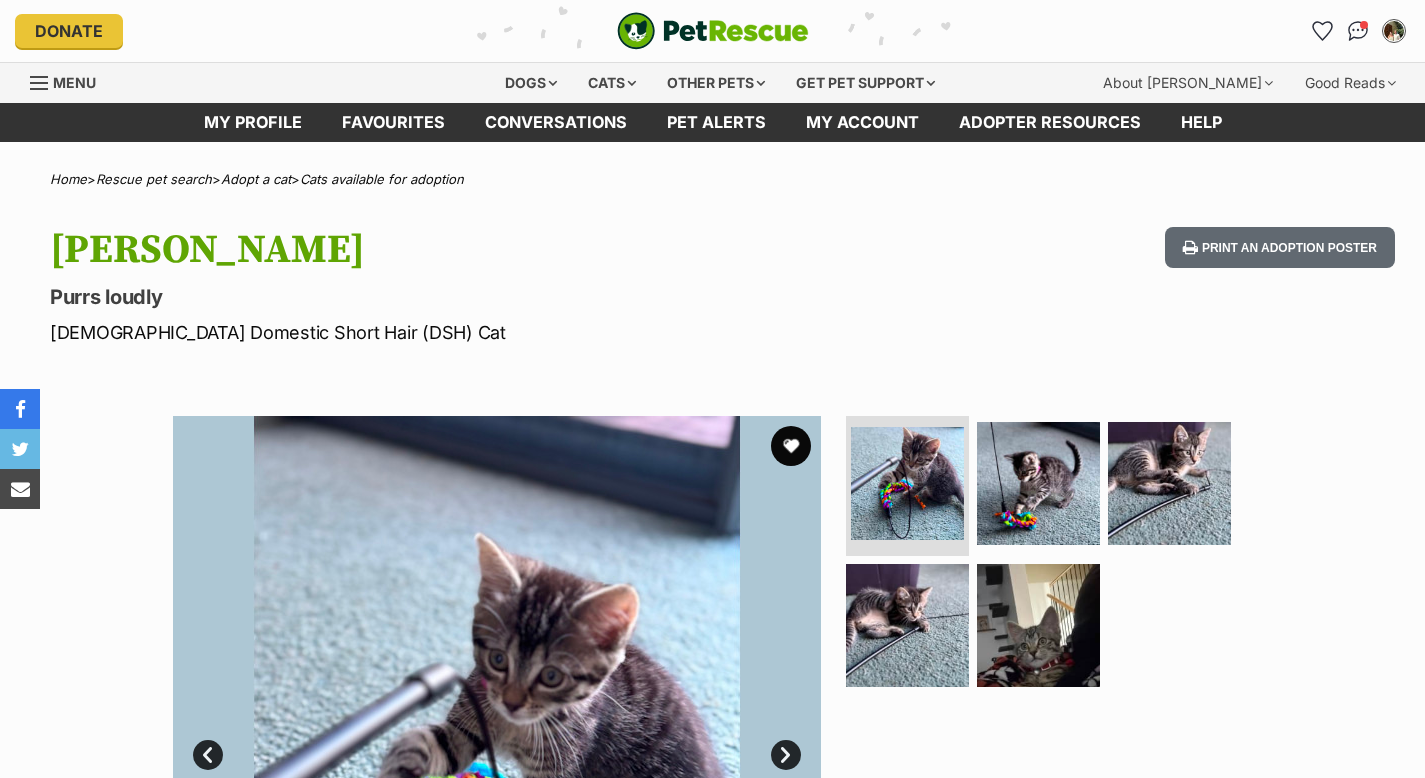 scroll, scrollTop: 0, scrollLeft: 0, axis: both 